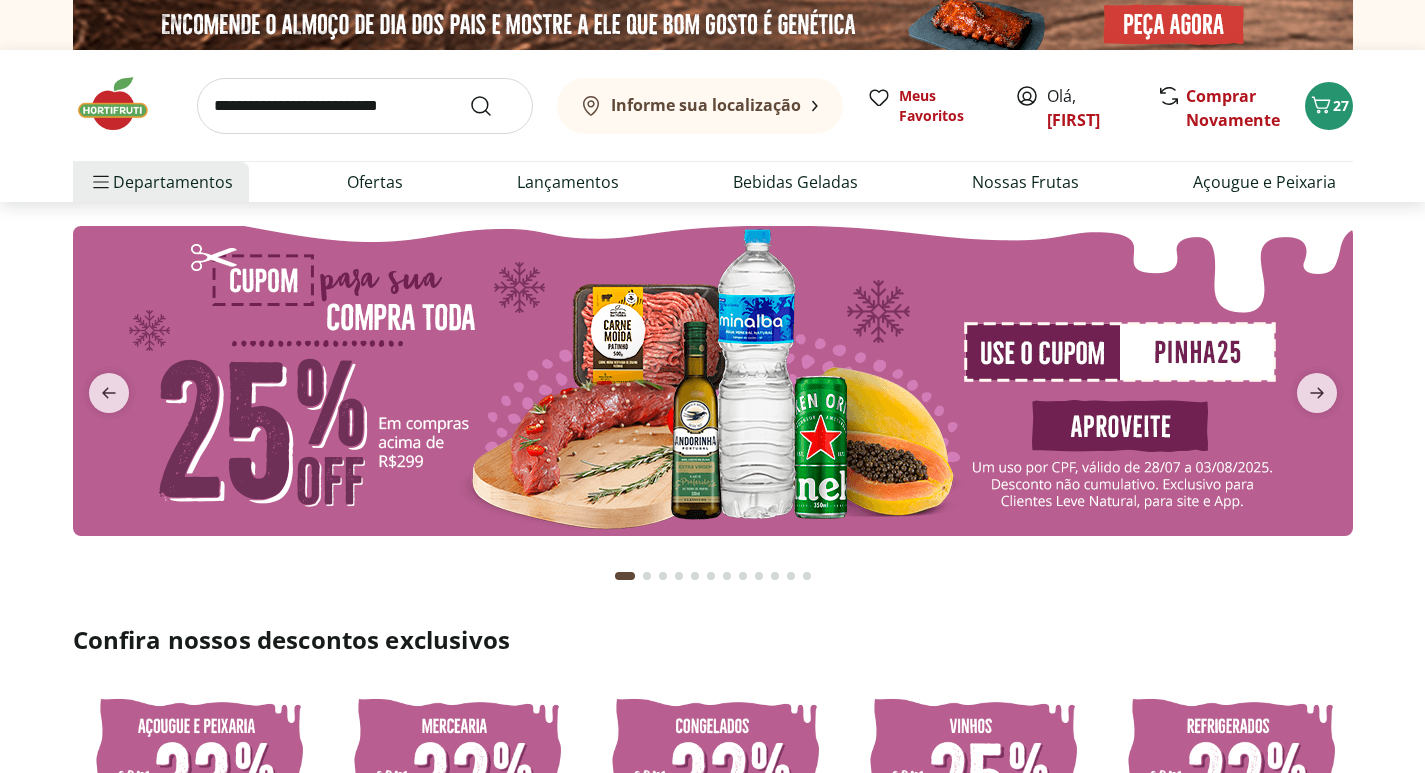 scroll, scrollTop: 0, scrollLeft: 0, axis: both 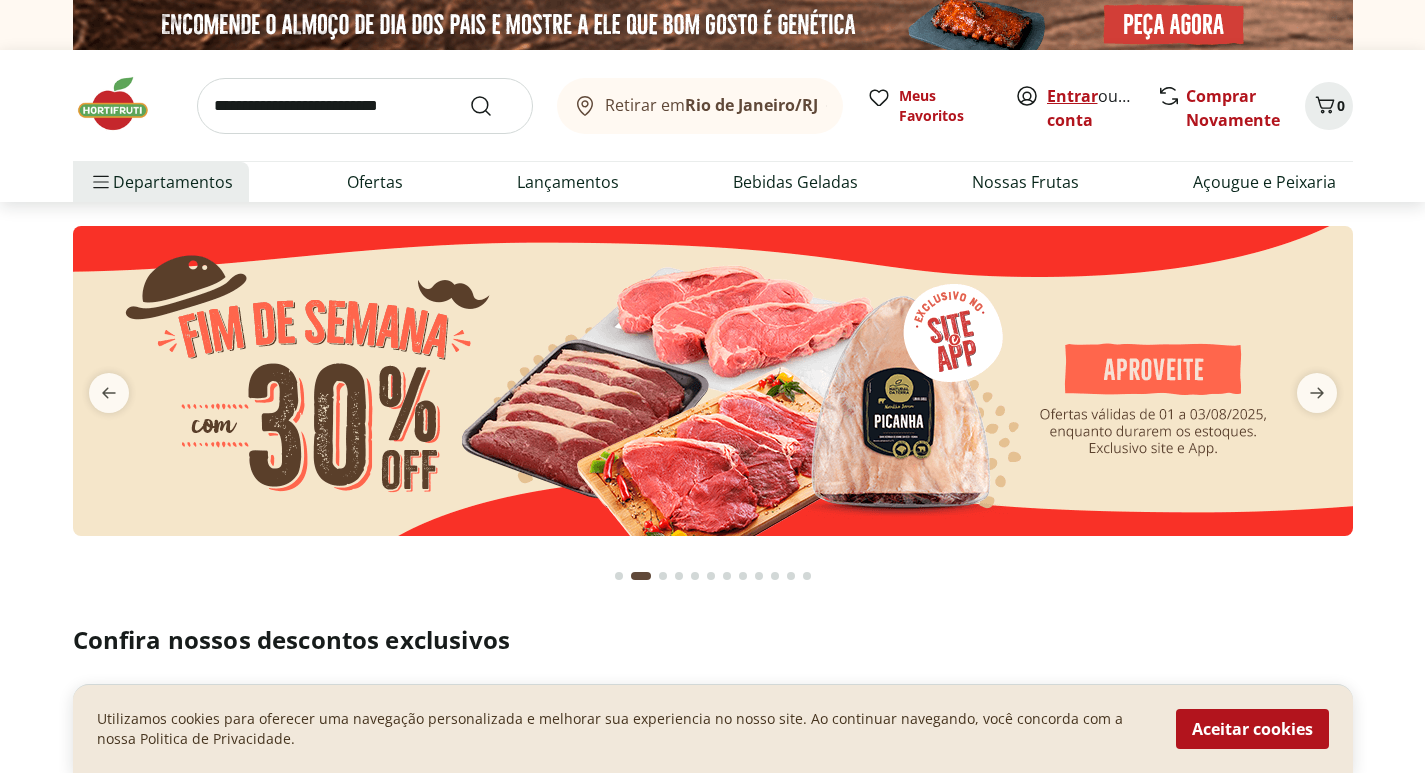 click on "Entrar" at bounding box center [1072, 96] 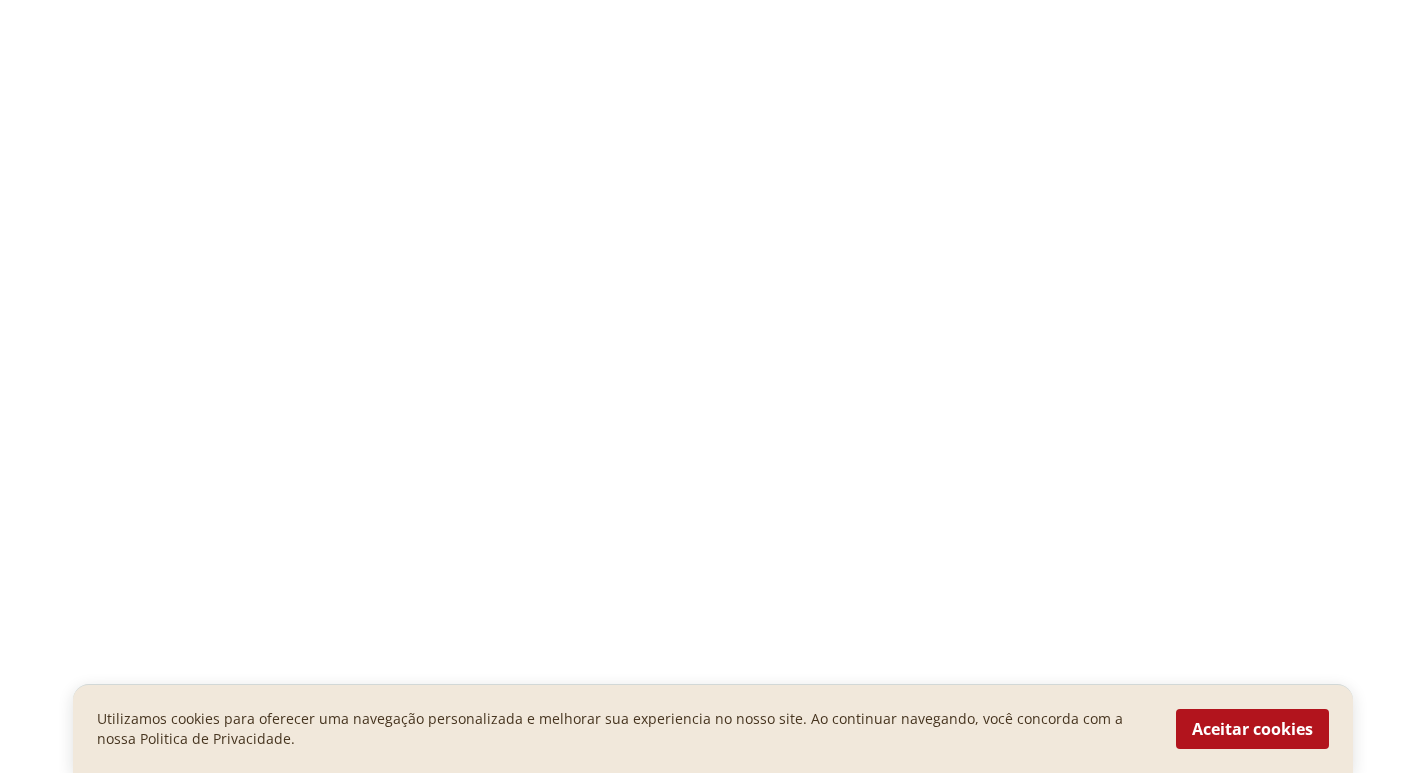 scroll, scrollTop: 0, scrollLeft: 0, axis: both 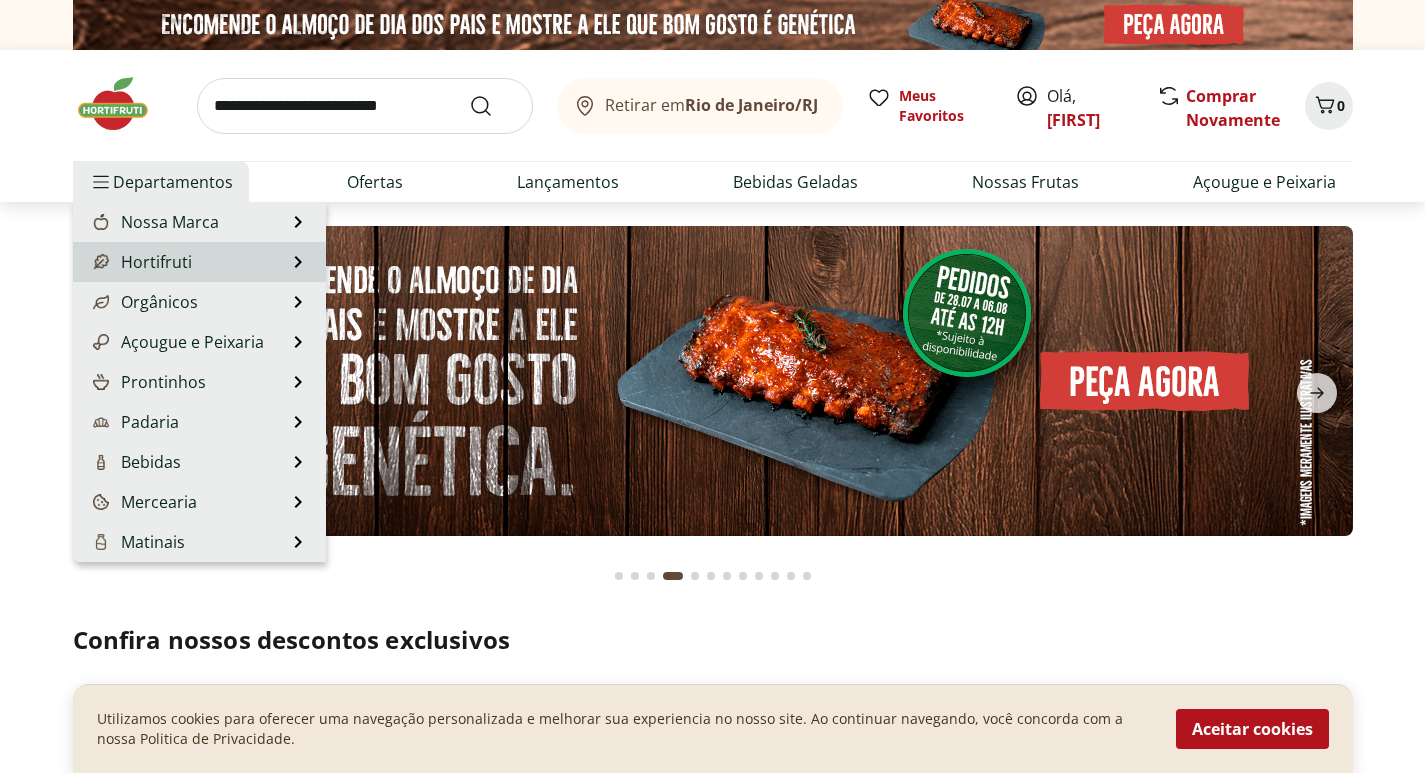 click on "Hortifruti Hortifruti Ver tudo do departamento Cogumelos Frutas Legumes Ovos Temperos Frescos Verduras" at bounding box center (199, 262) 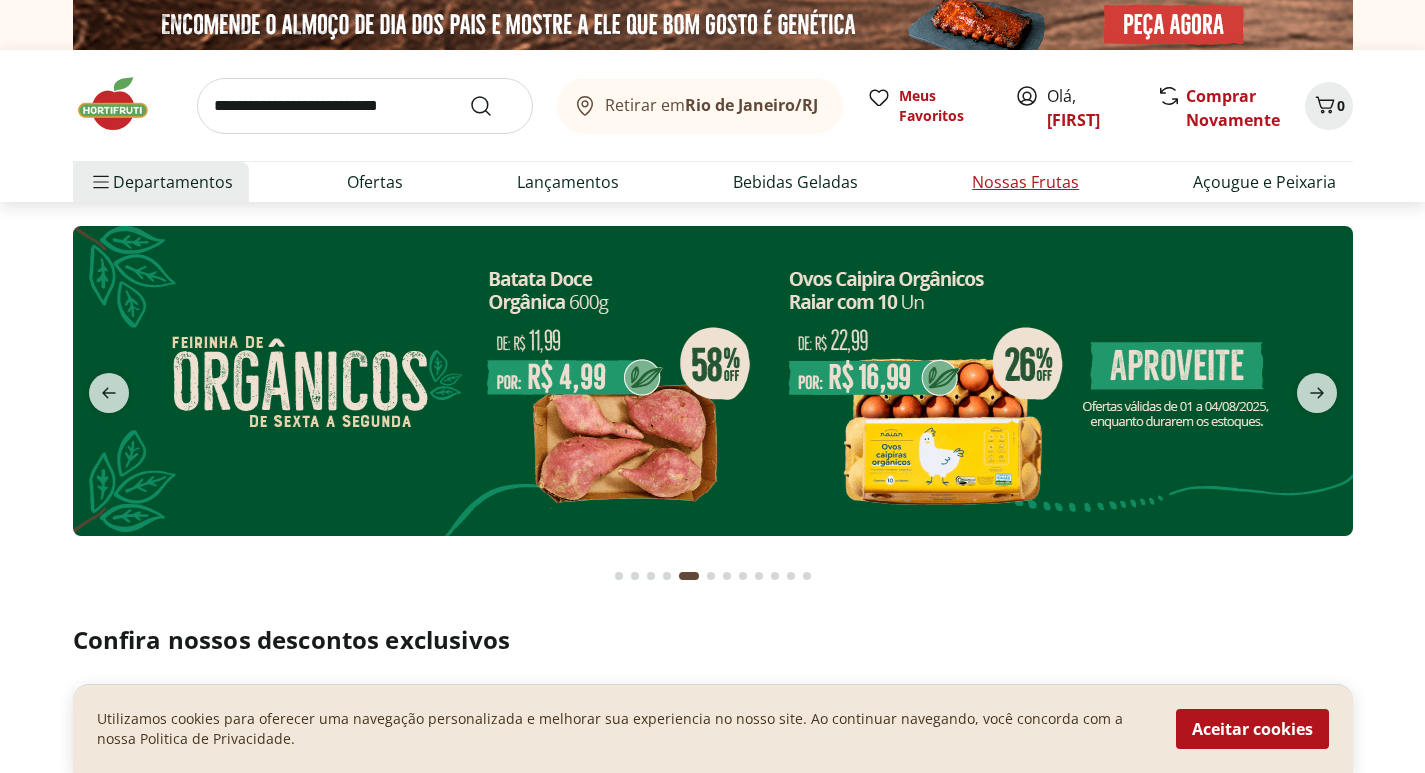 click on "Nossas Frutas" at bounding box center (1025, 182) 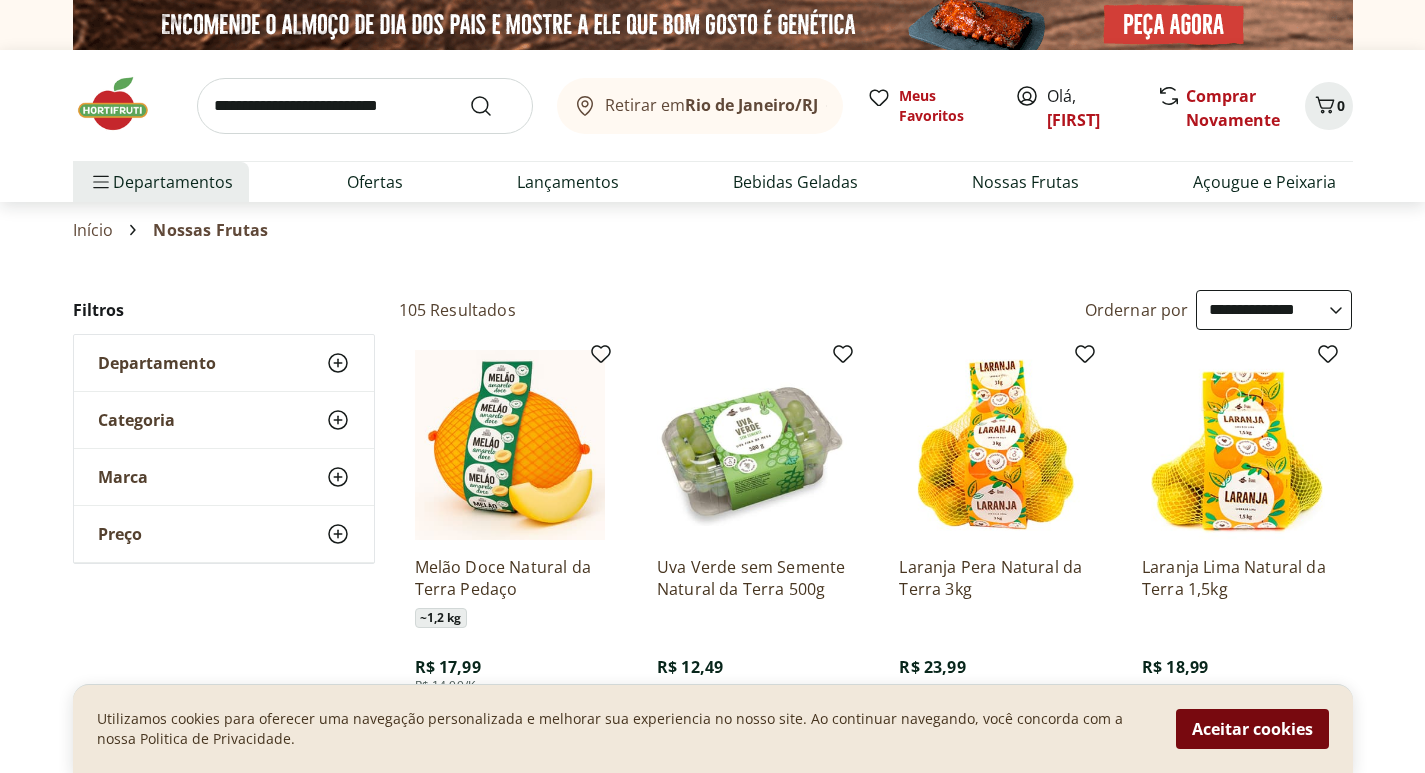 click on "Aceitar cookies" at bounding box center (1252, 729) 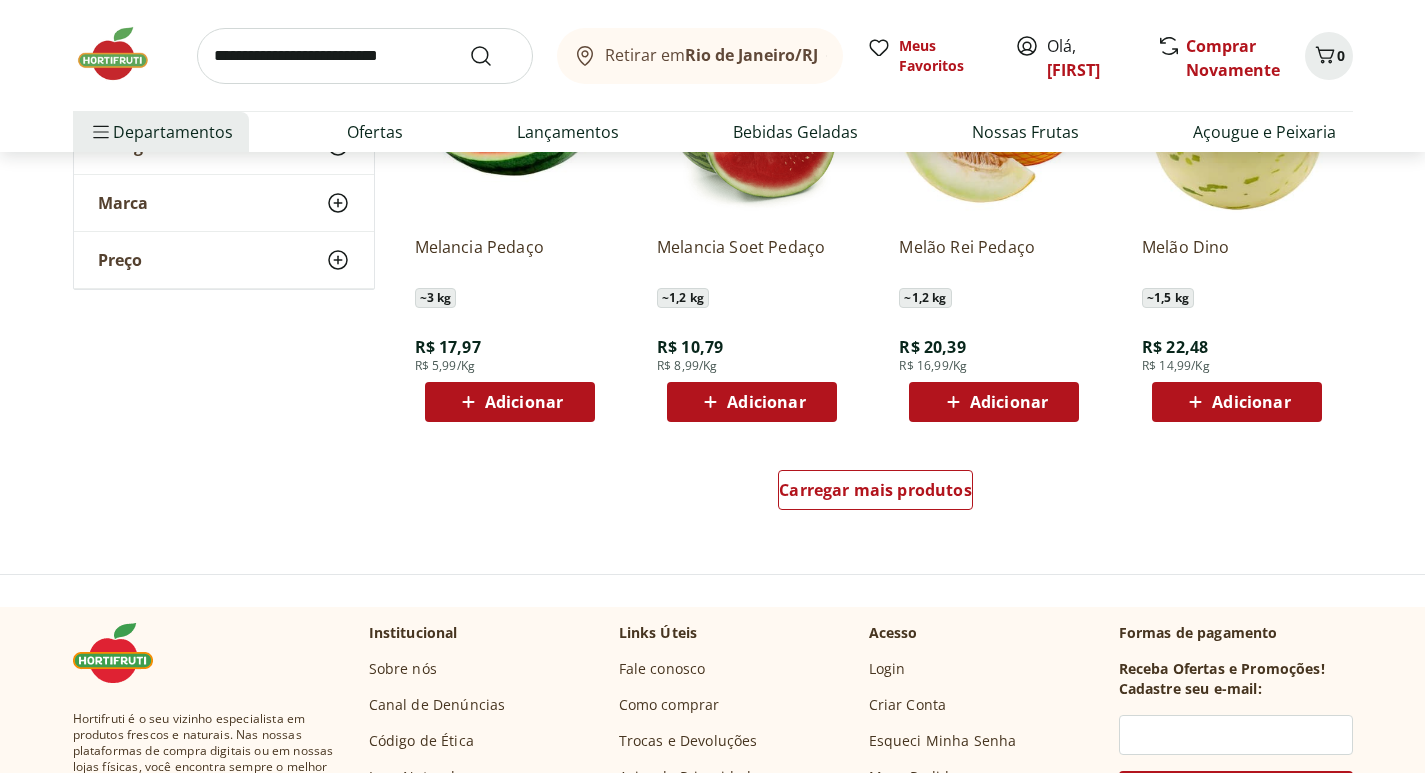 scroll, scrollTop: 1300, scrollLeft: 0, axis: vertical 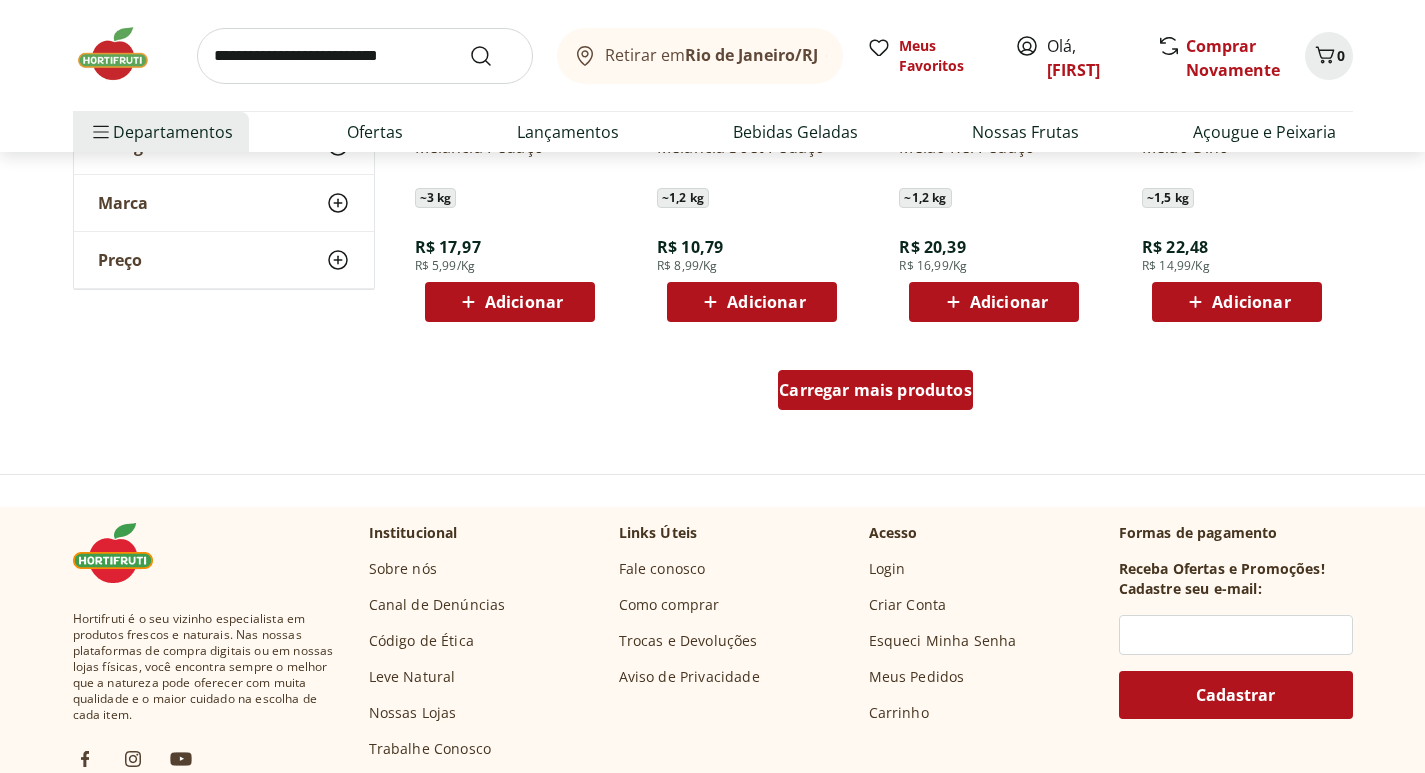 click on "Carregar mais produtos" at bounding box center (875, 390) 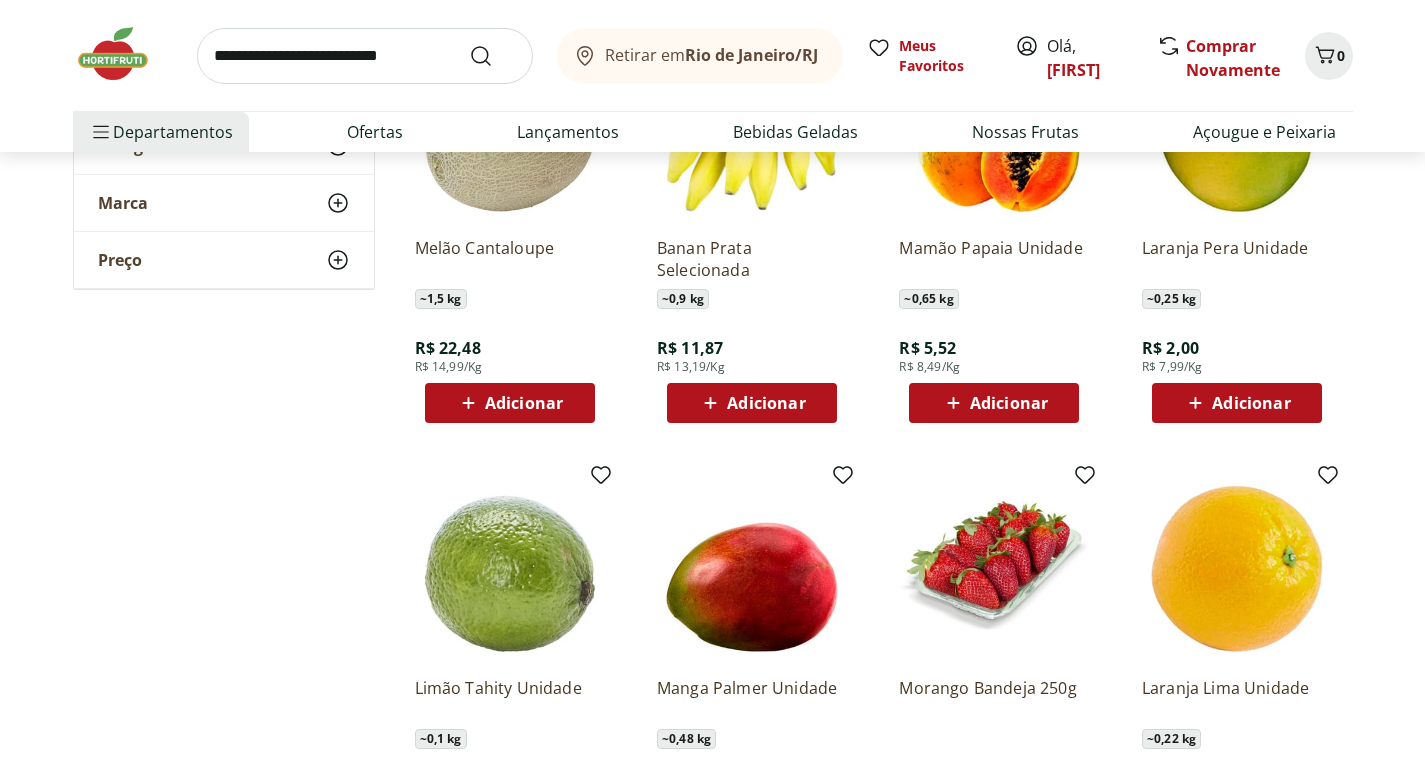 scroll, scrollTop: 2100, scrollLeft: 0, axis: vertical 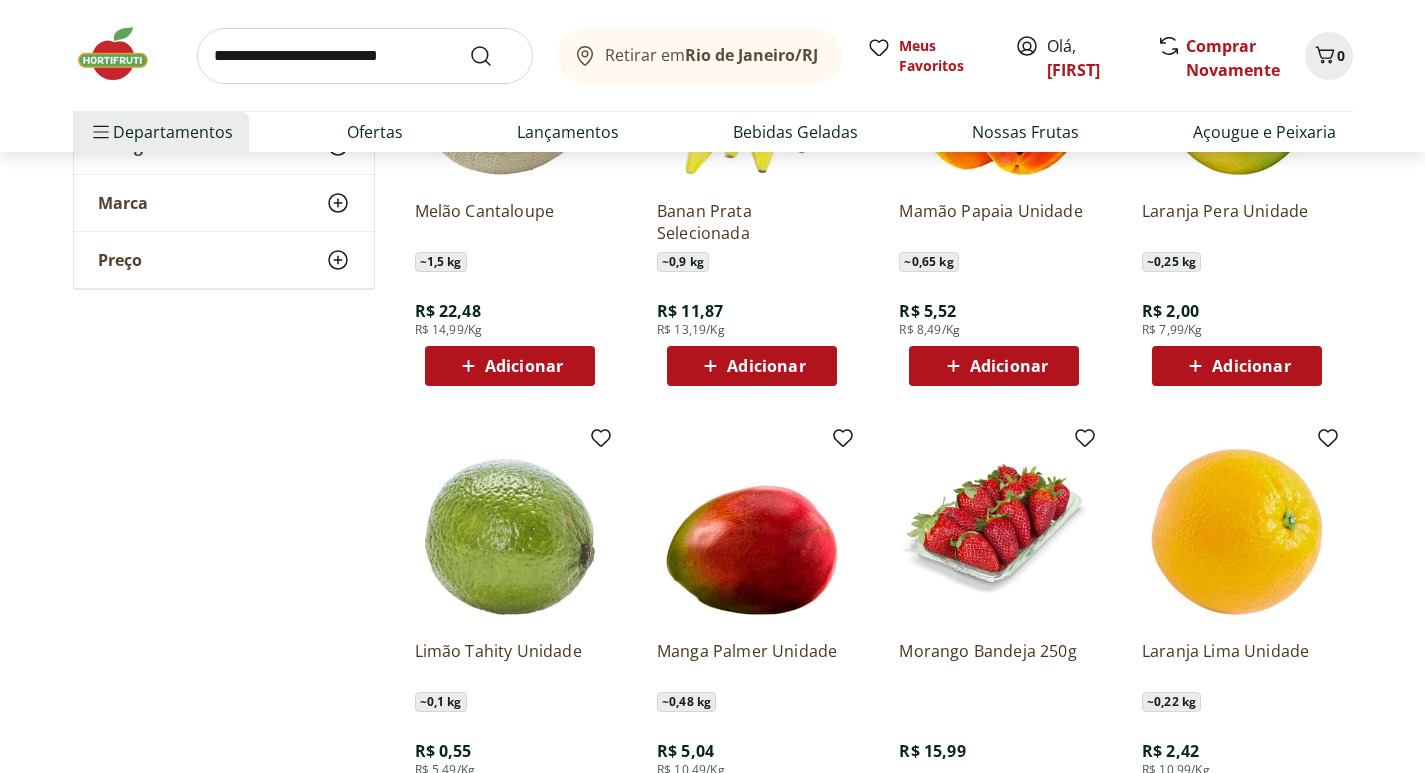 click 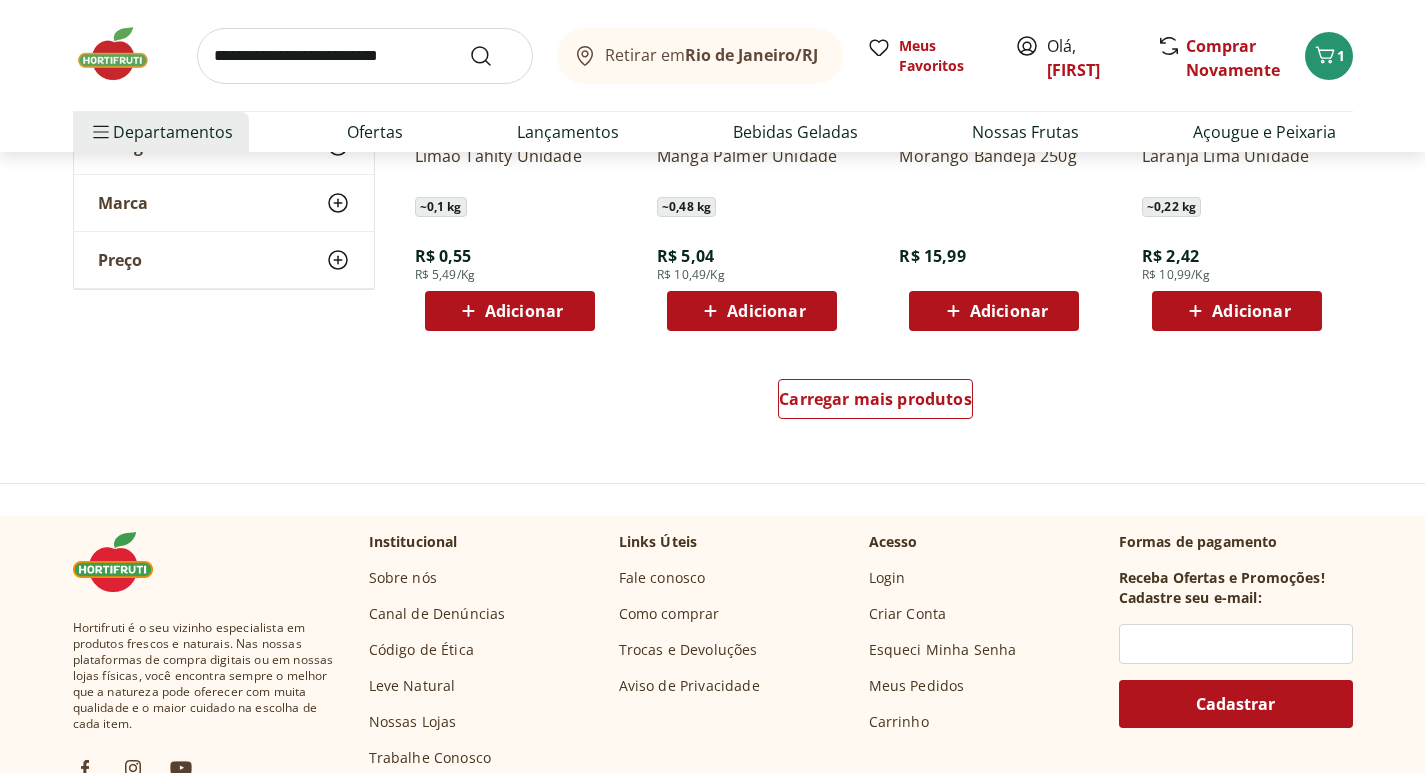 scroll, scrollTop: 2600, scrollLeft: 0, axis: vertical 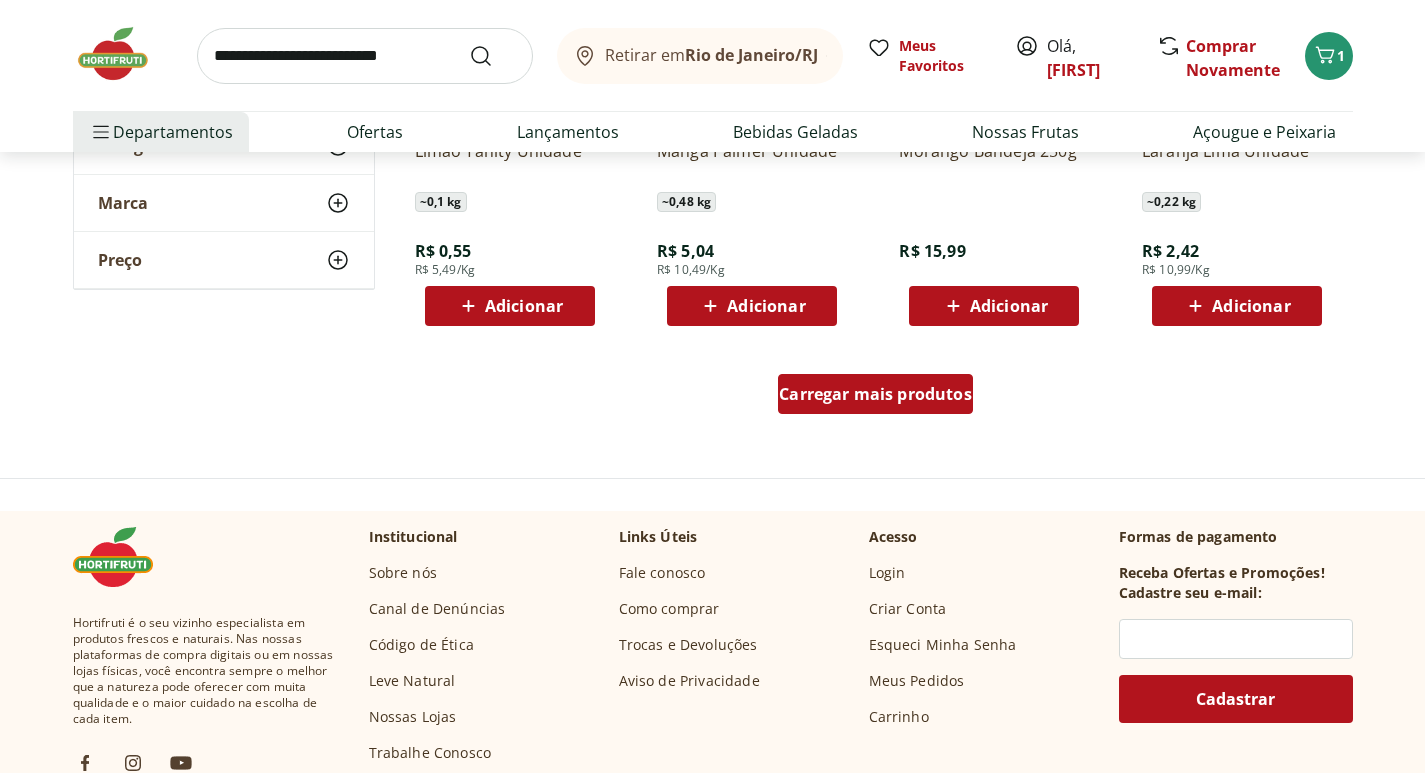 click on "Carregar mais produtos" at bounding box center (875, 394) 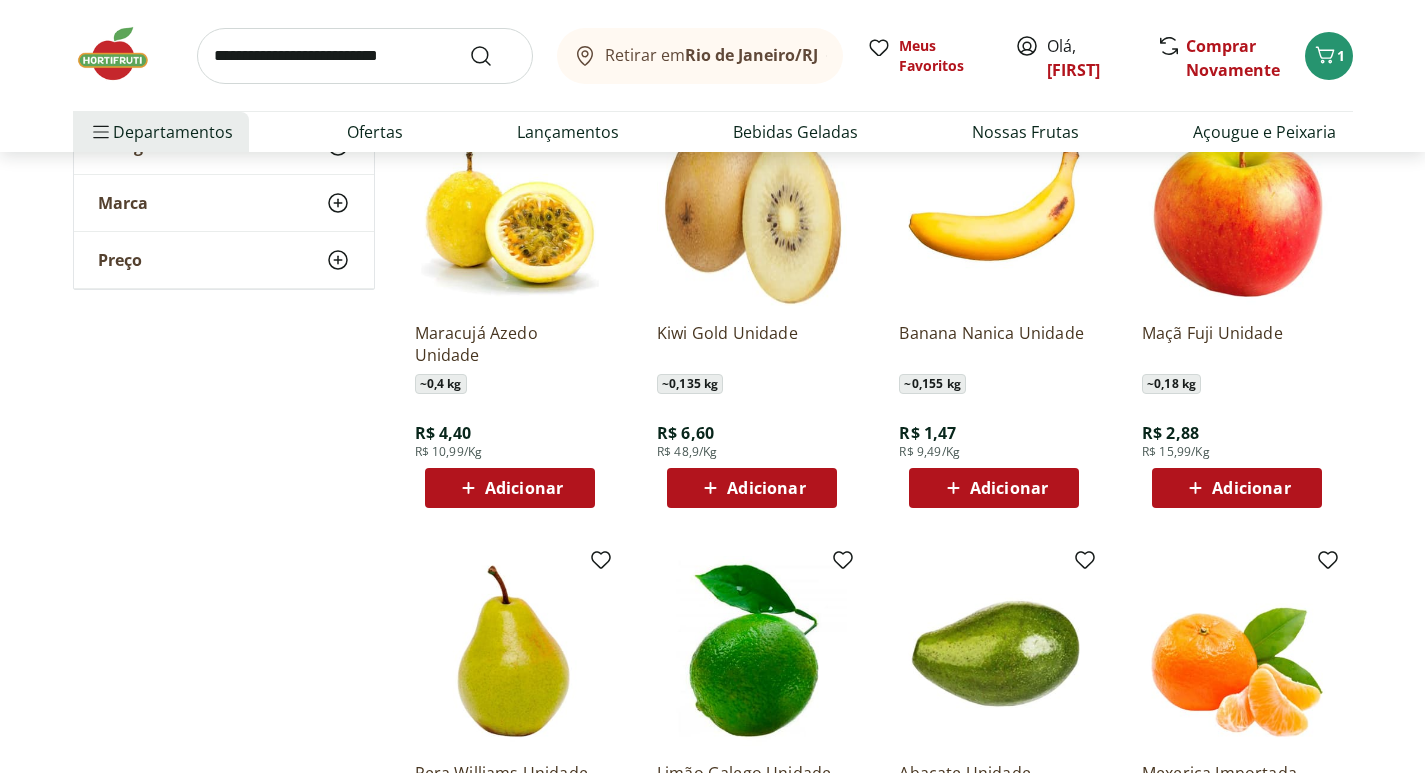 scroll, scrollTop: 3300, scrollLeft: 0, axis: vertical 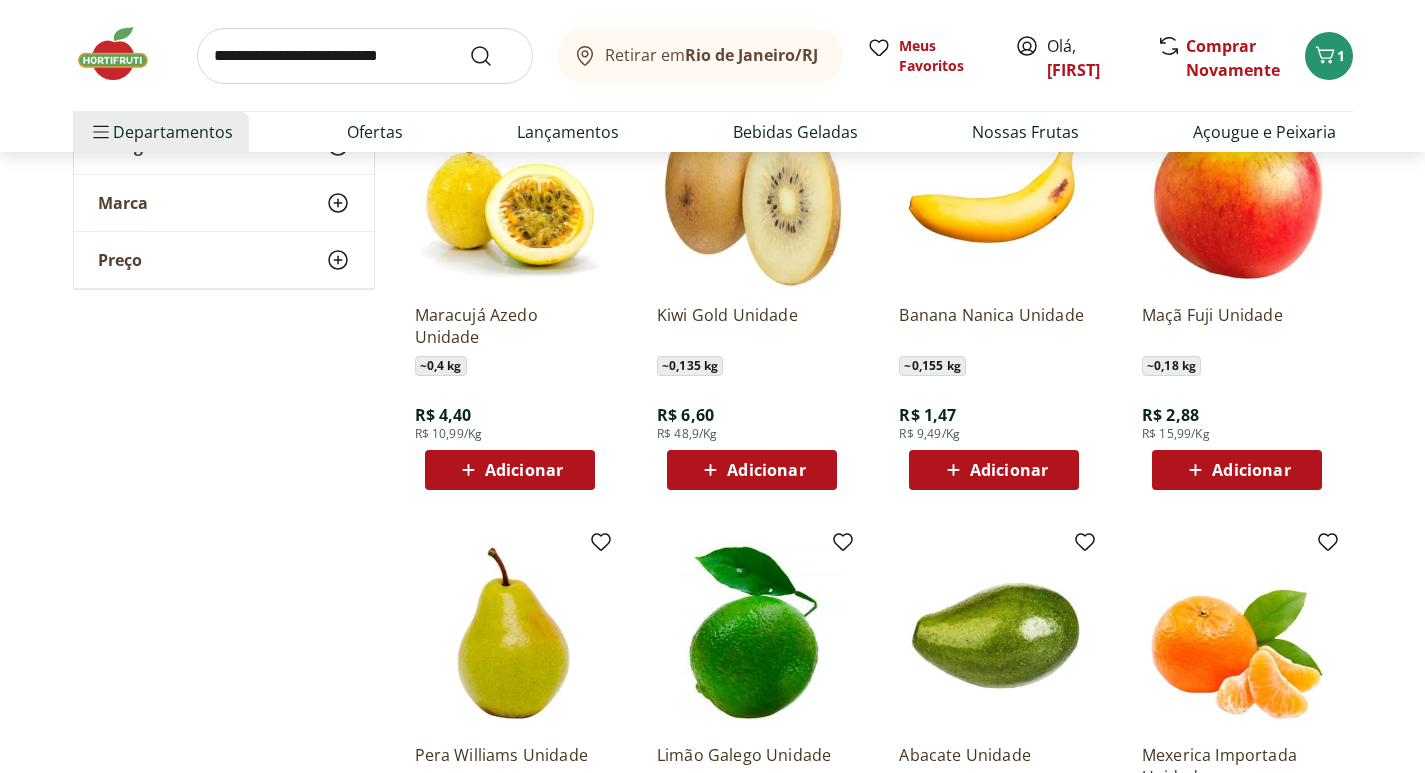 click on "Adicionar" at bounding box center [752, 470] 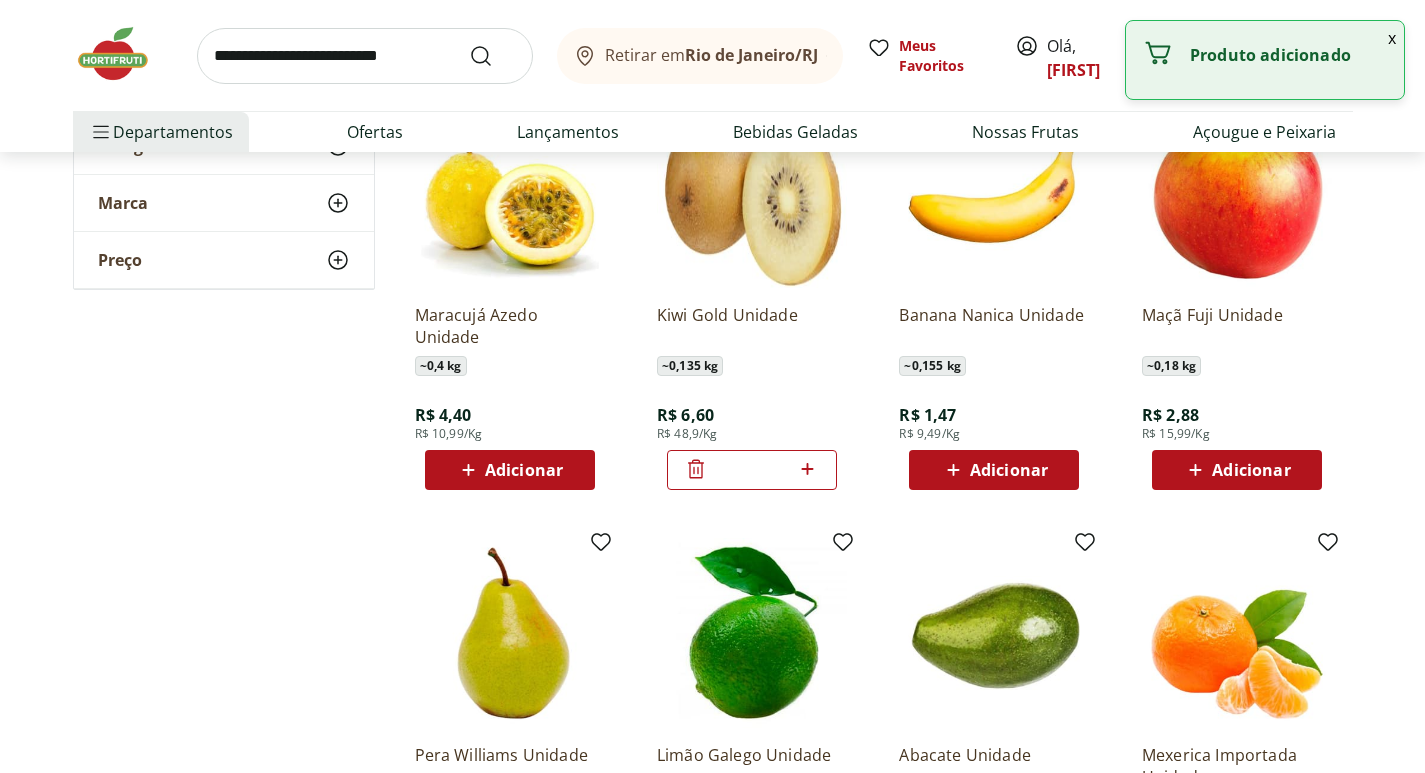 click 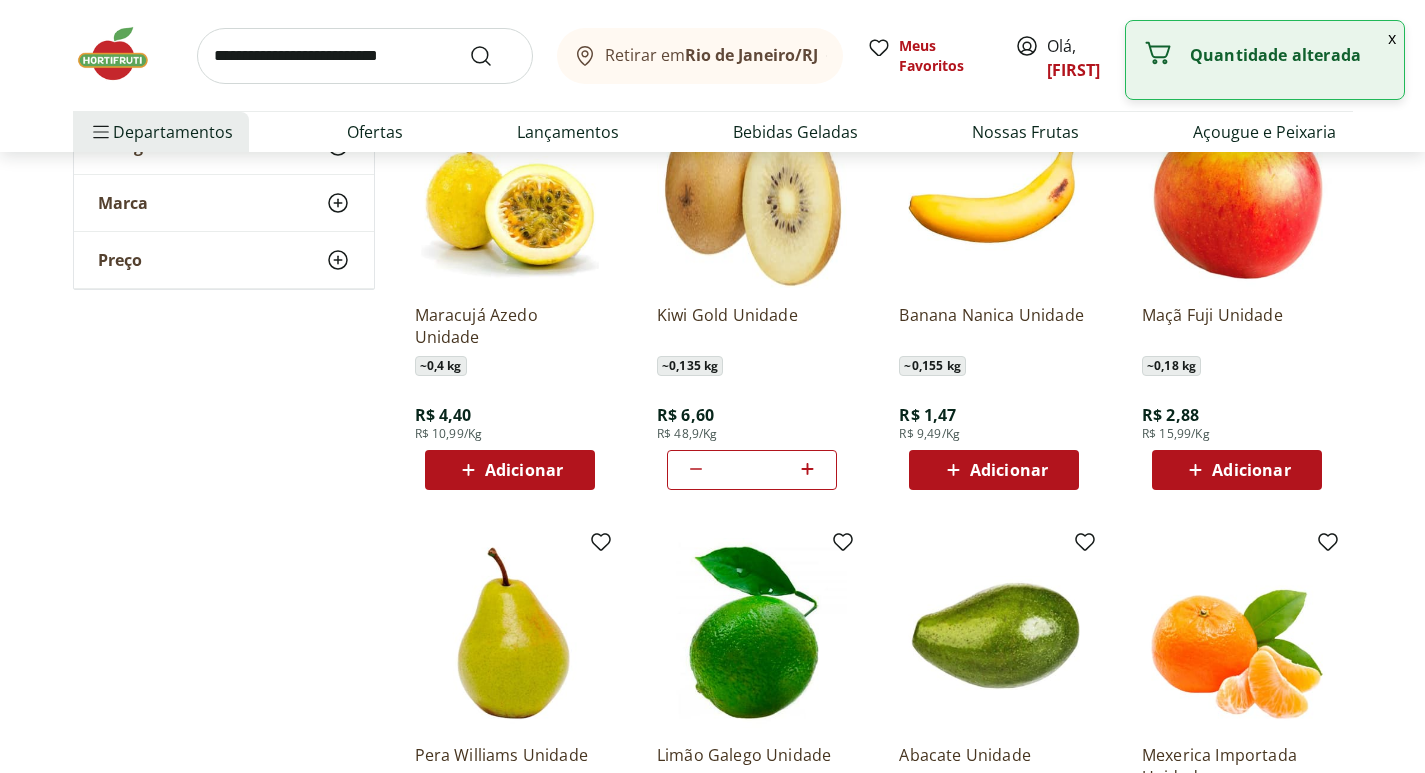 click 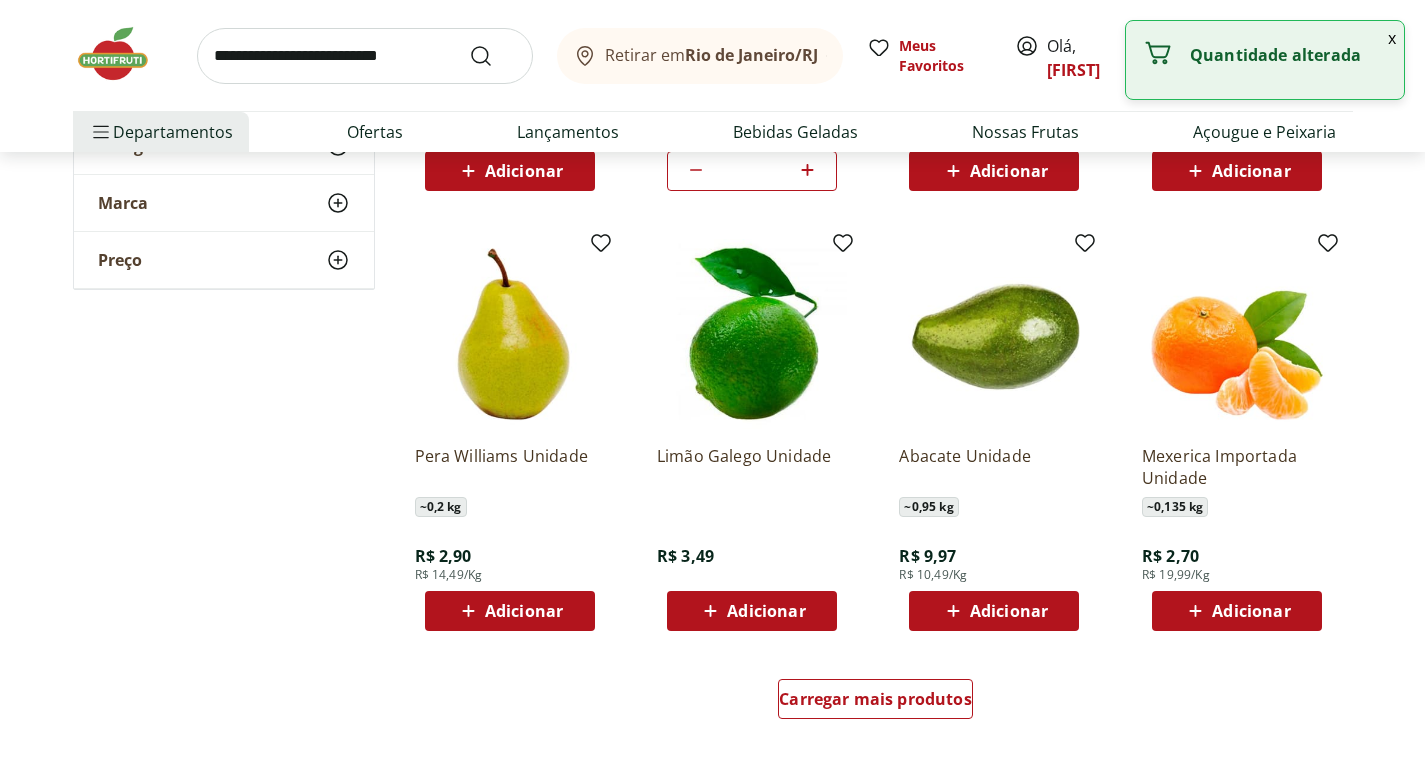 scroll, scrollTop: 3600, scrollLeft: 0, axis: vertical 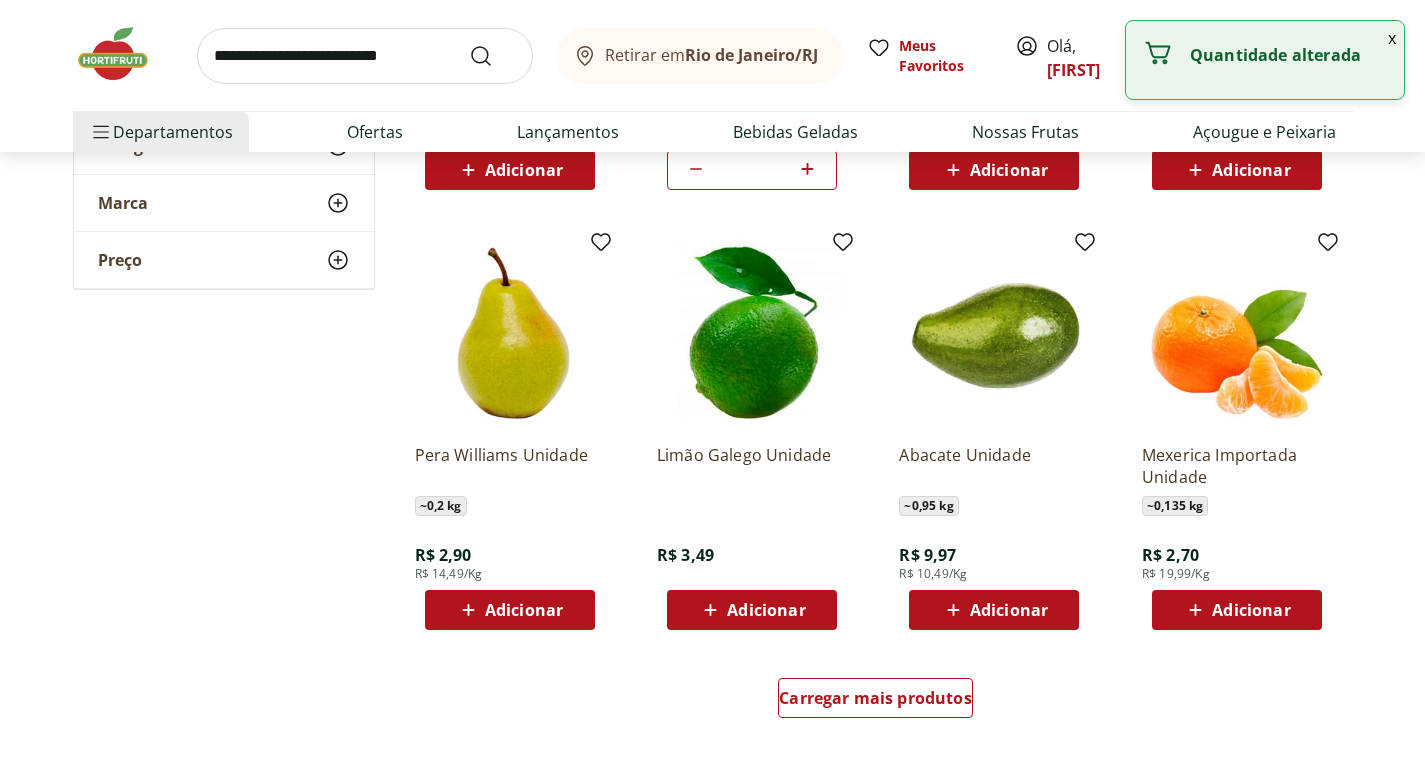 click 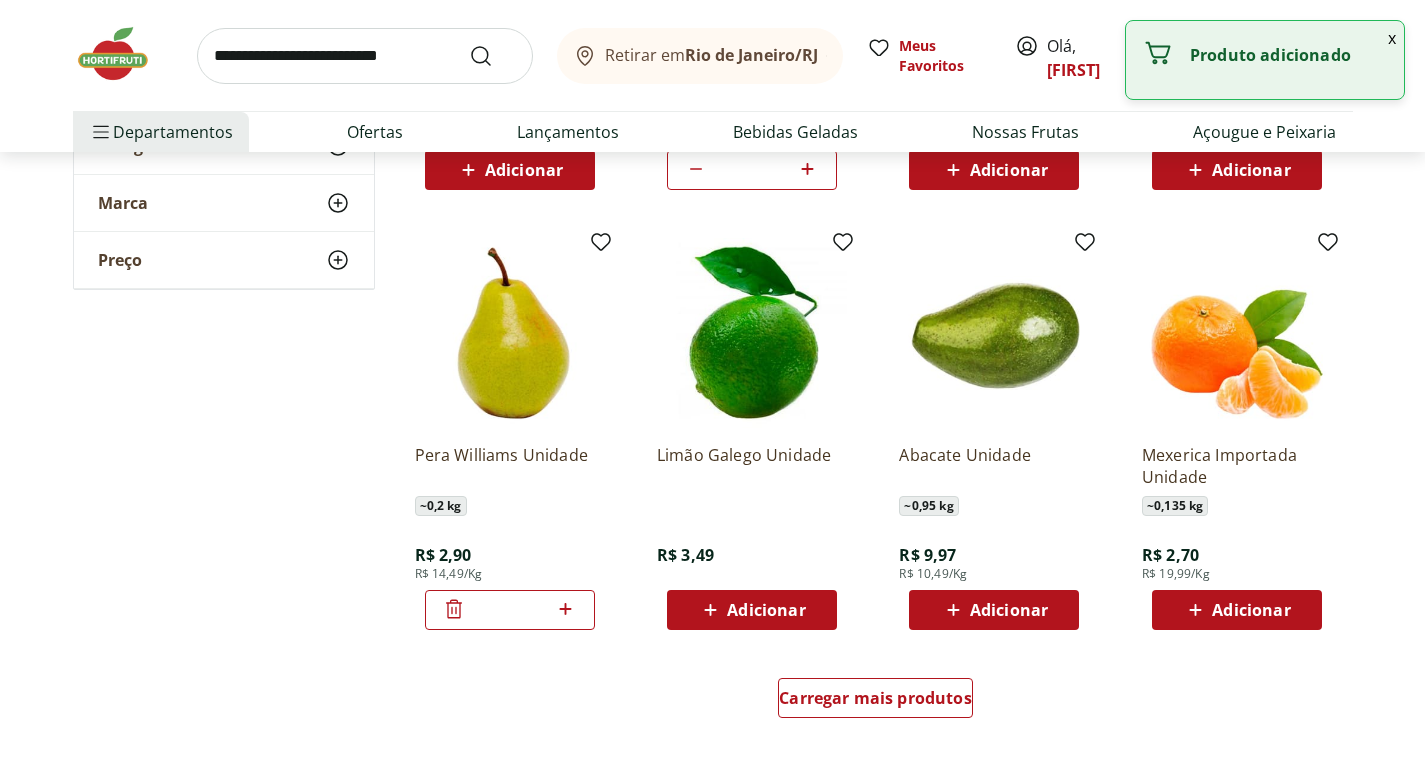 click 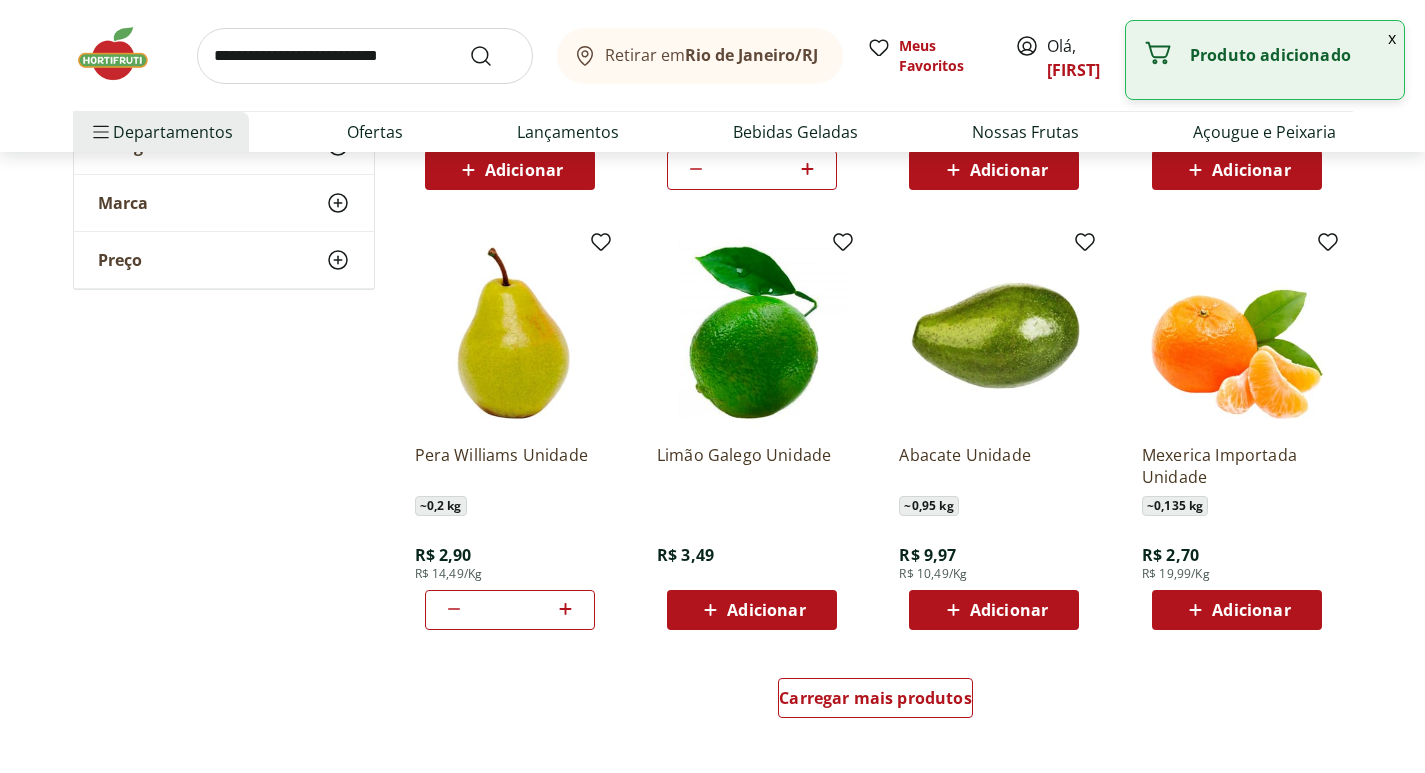 click 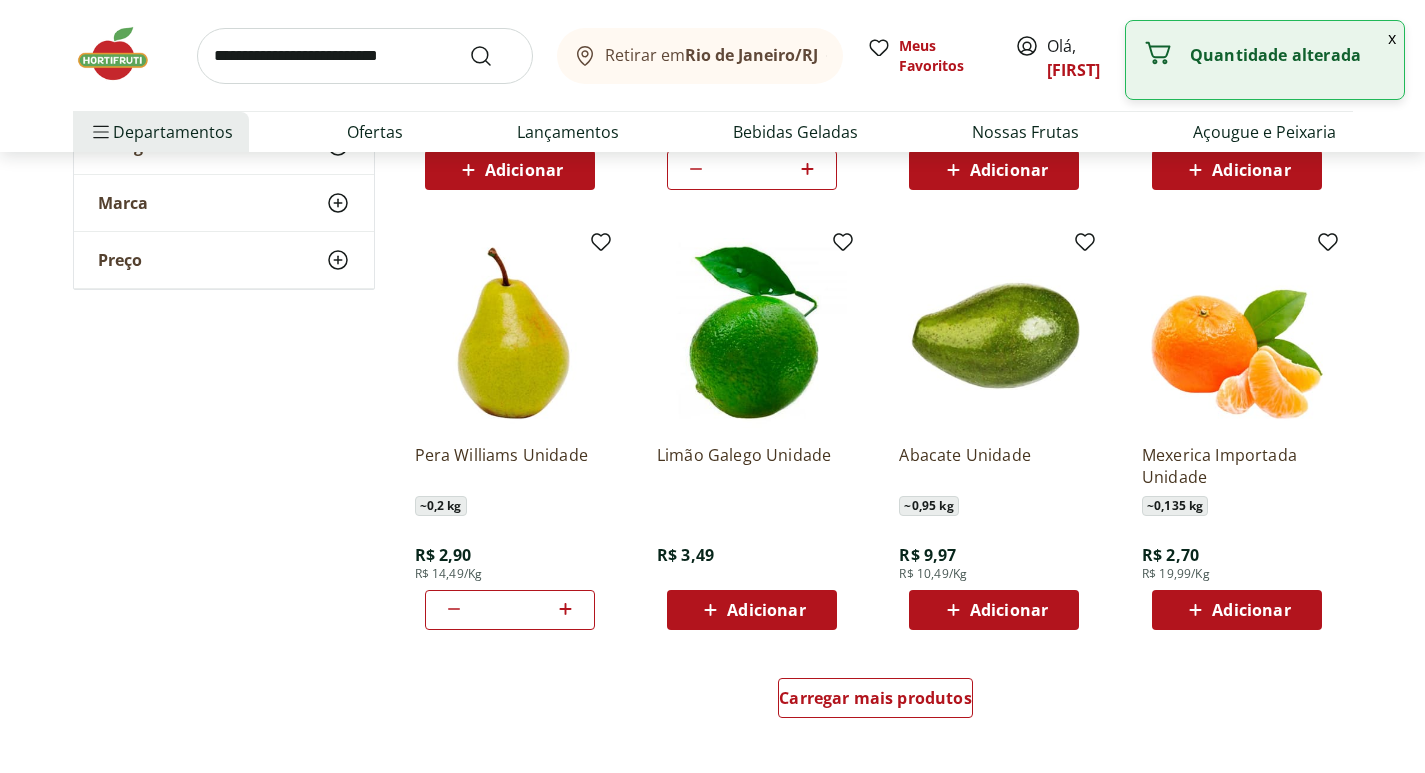 click 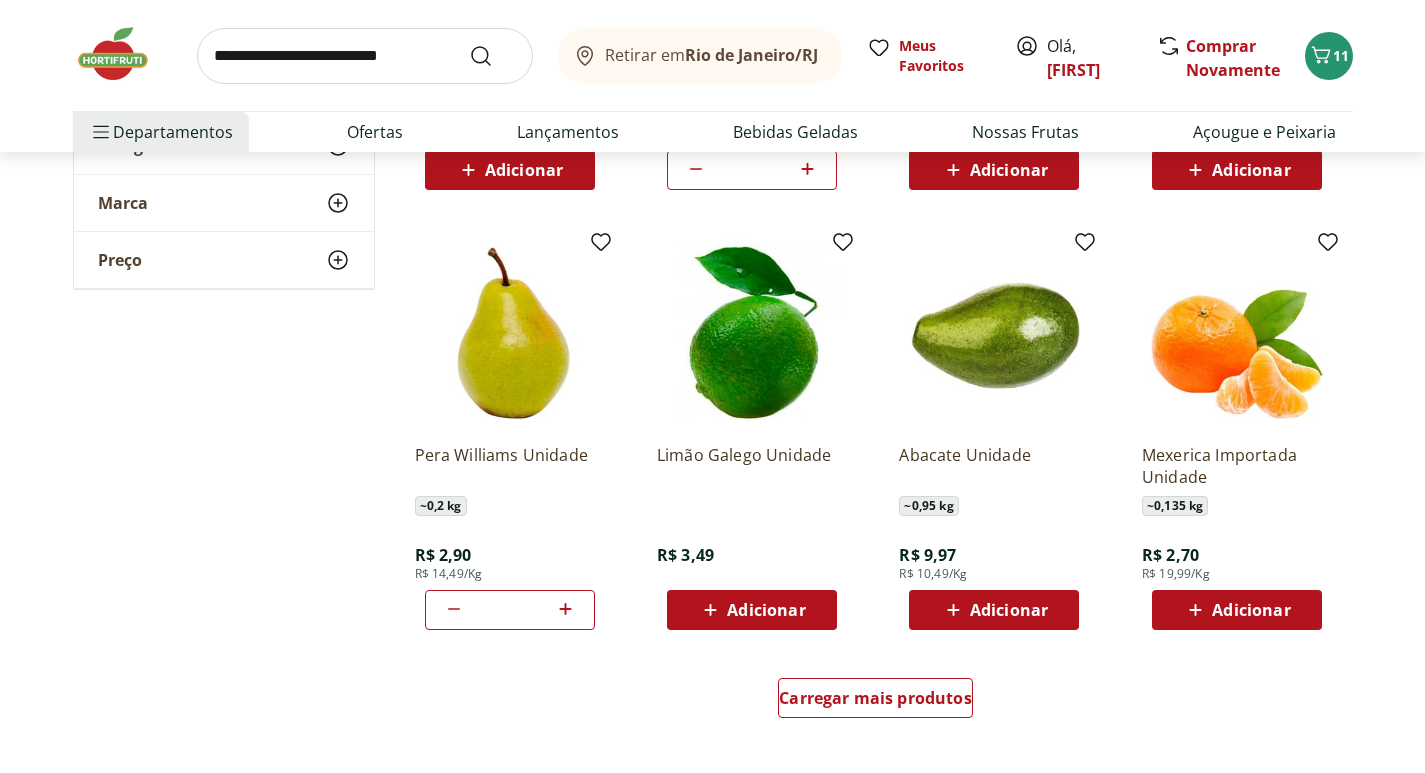 click 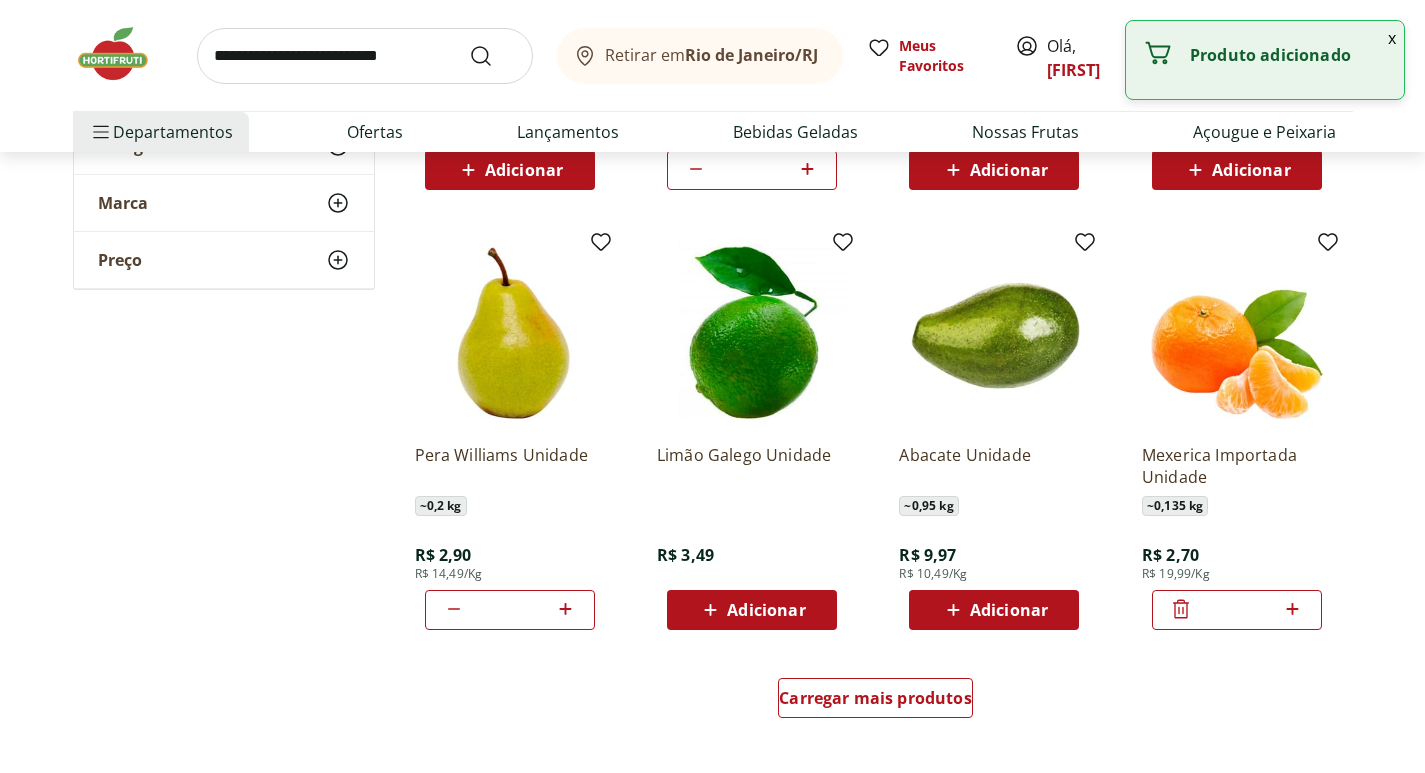 click 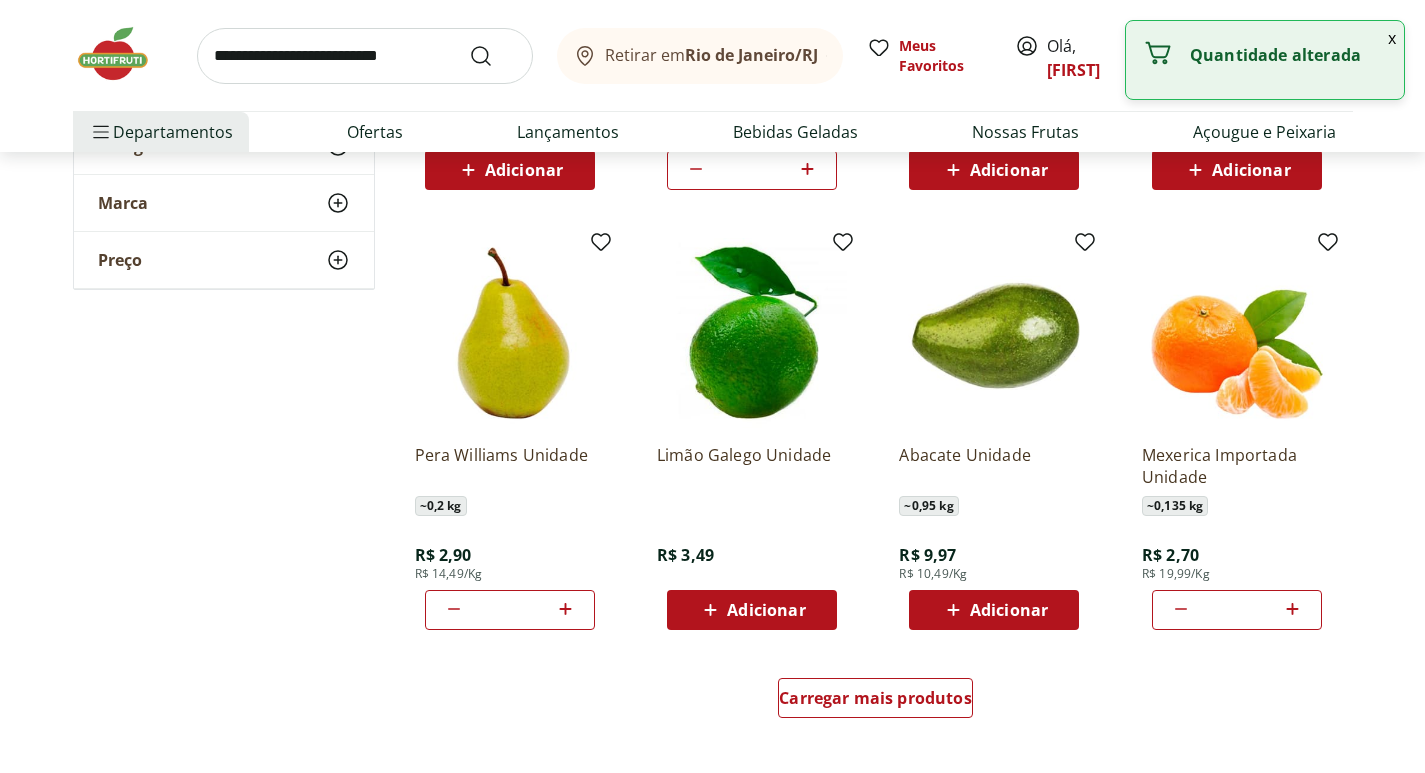 click 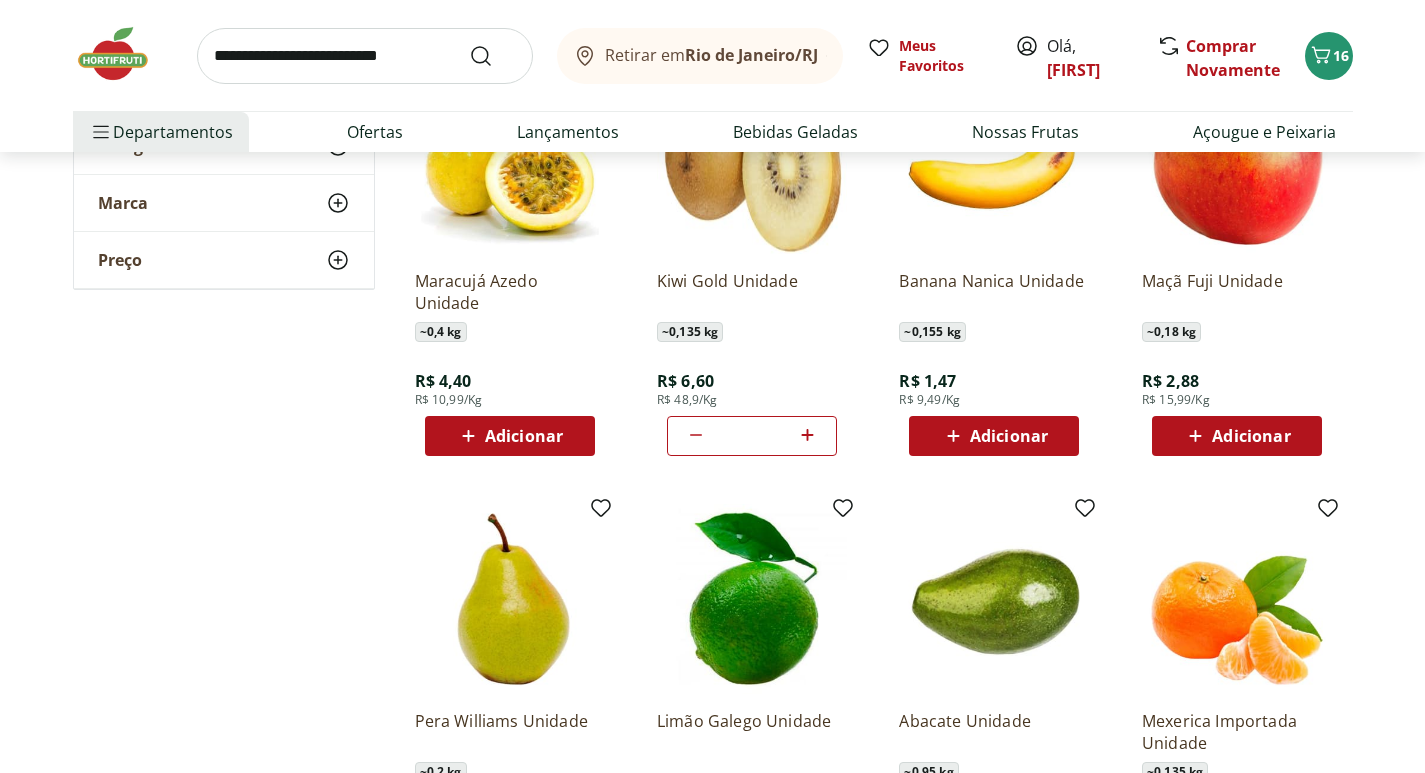 scroll, scrollTop: 3200, scrollLeft: 0, axis: vertical 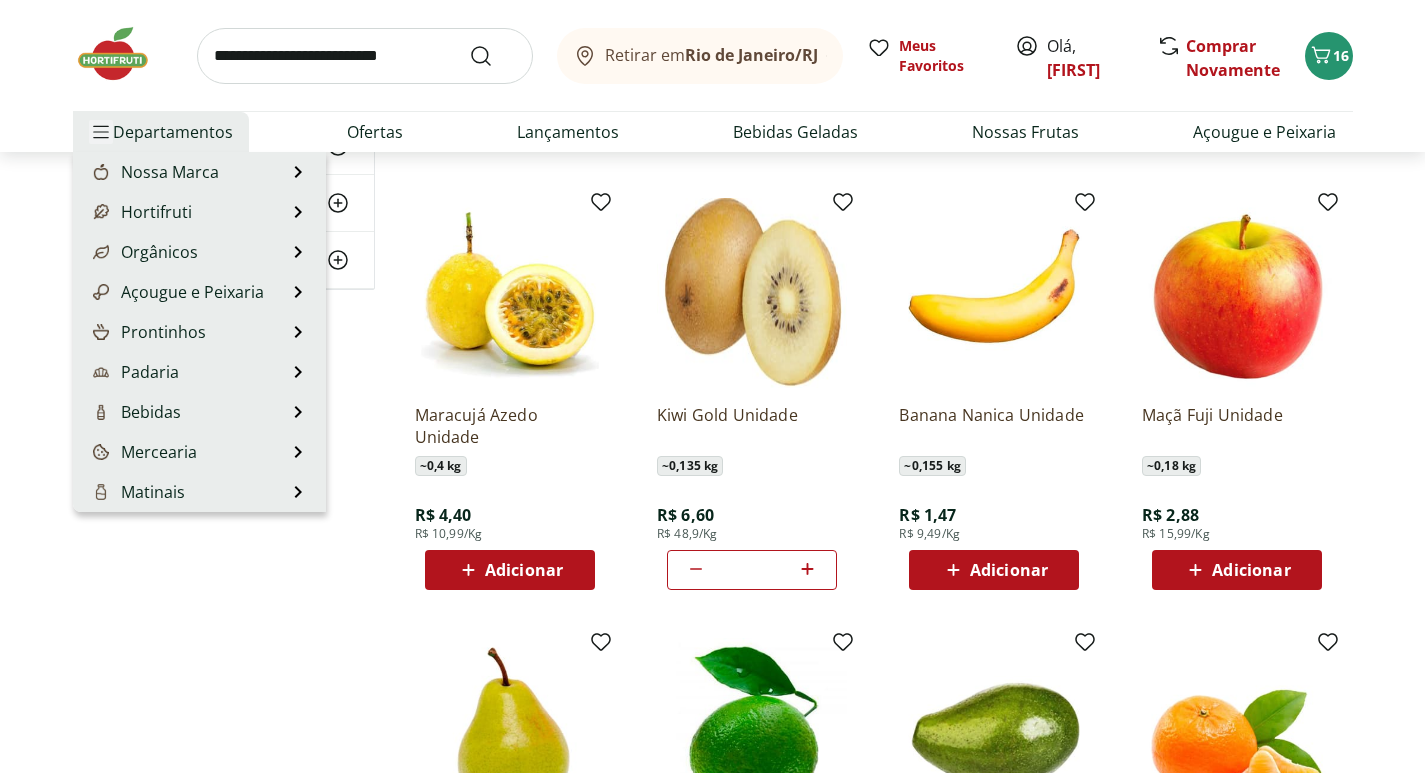 click 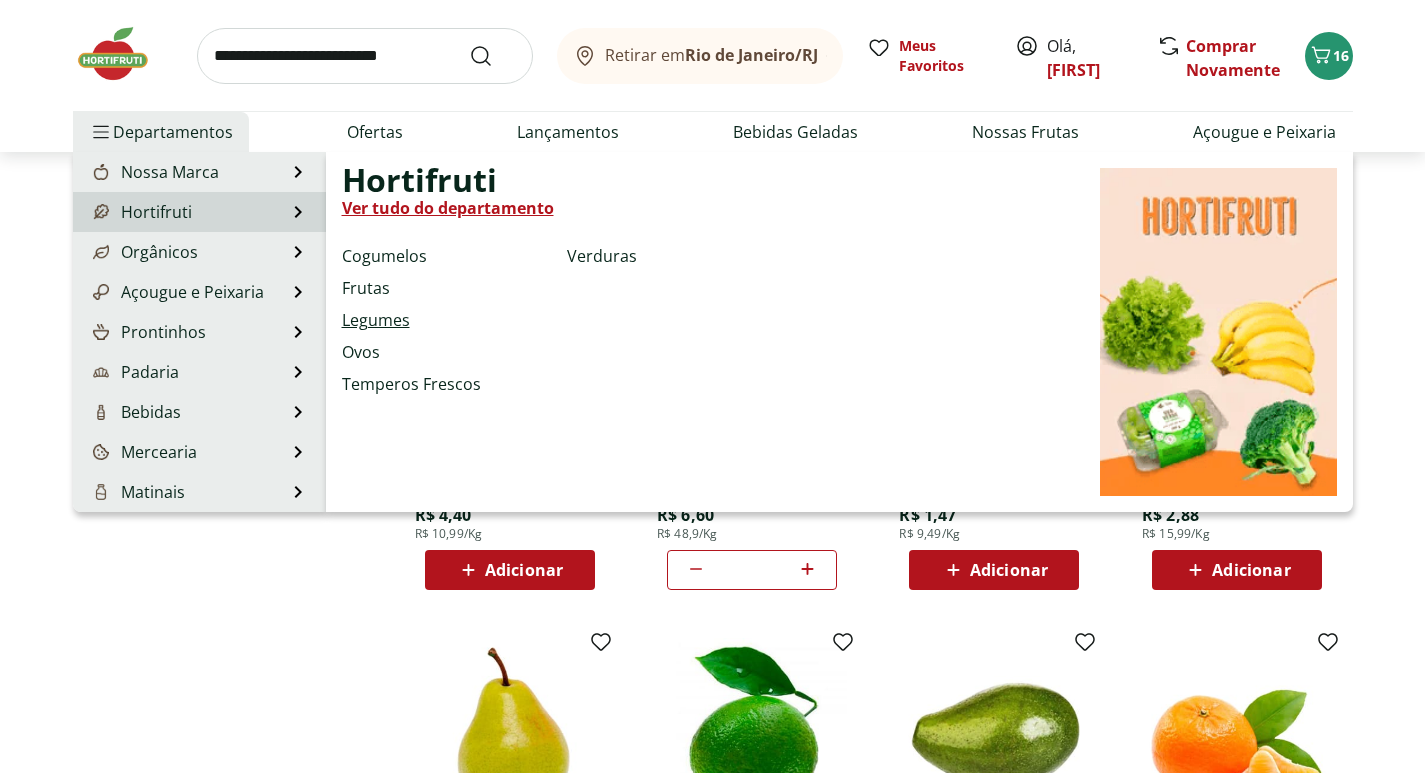 click on "Legumes" at bounding box center [376, 320] 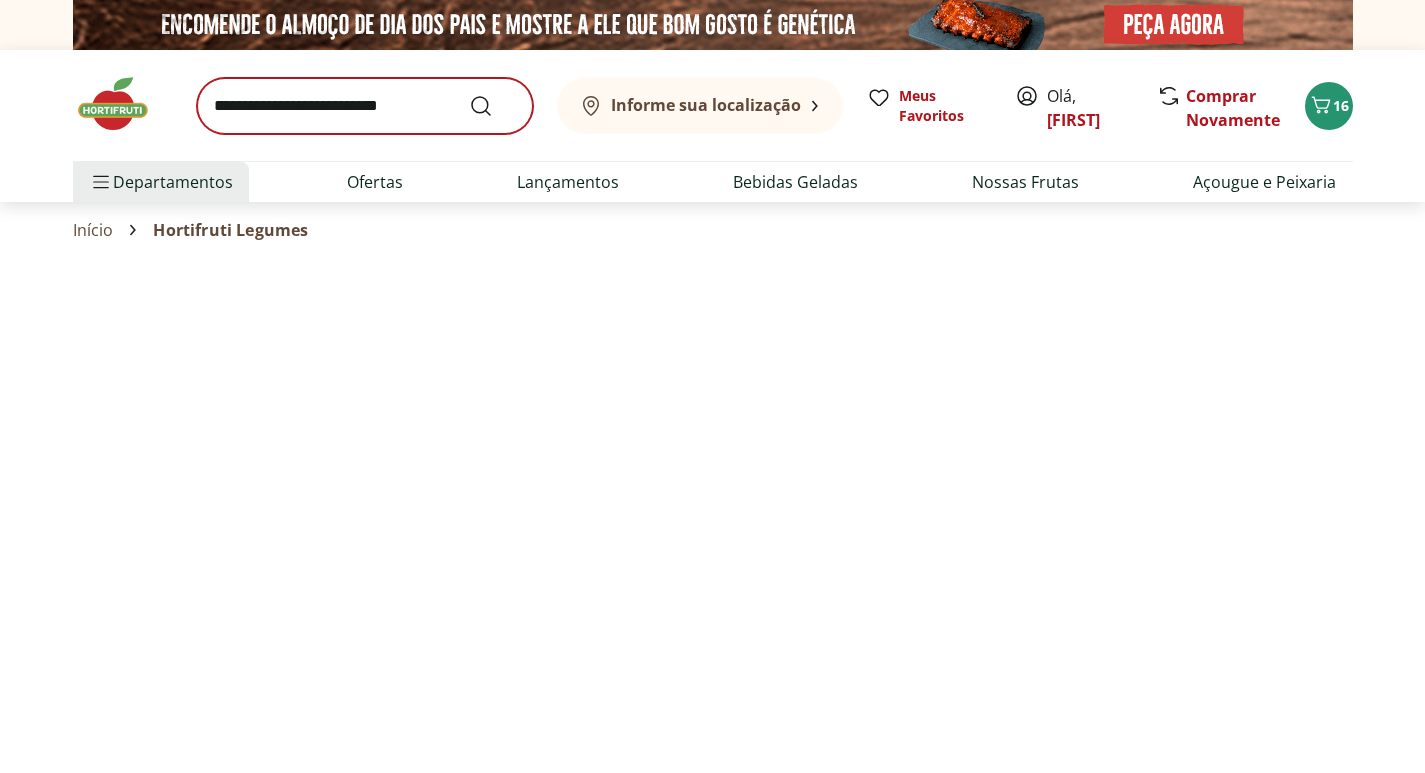select on "**********" 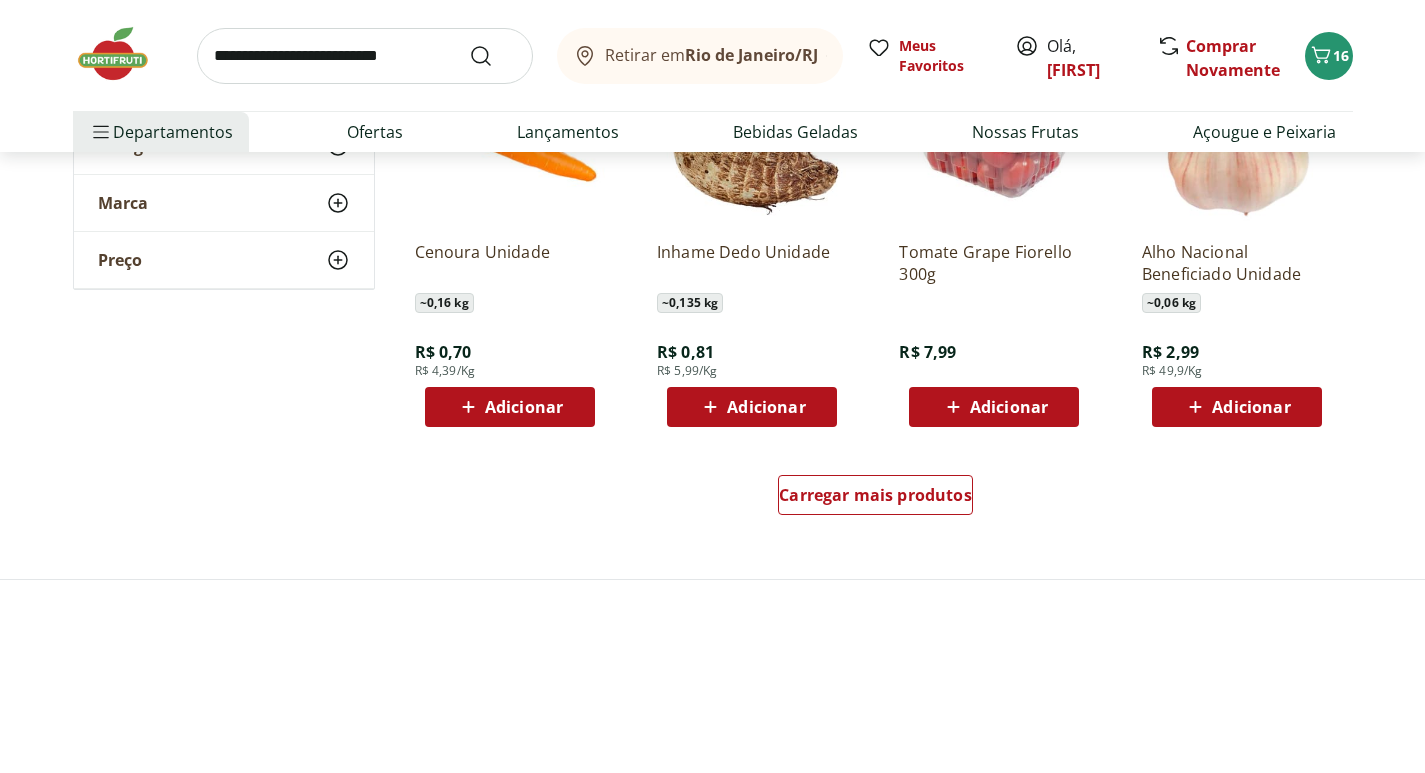 scroll, scrollTop: 1200, scrollLeft: 0, axis: vertical 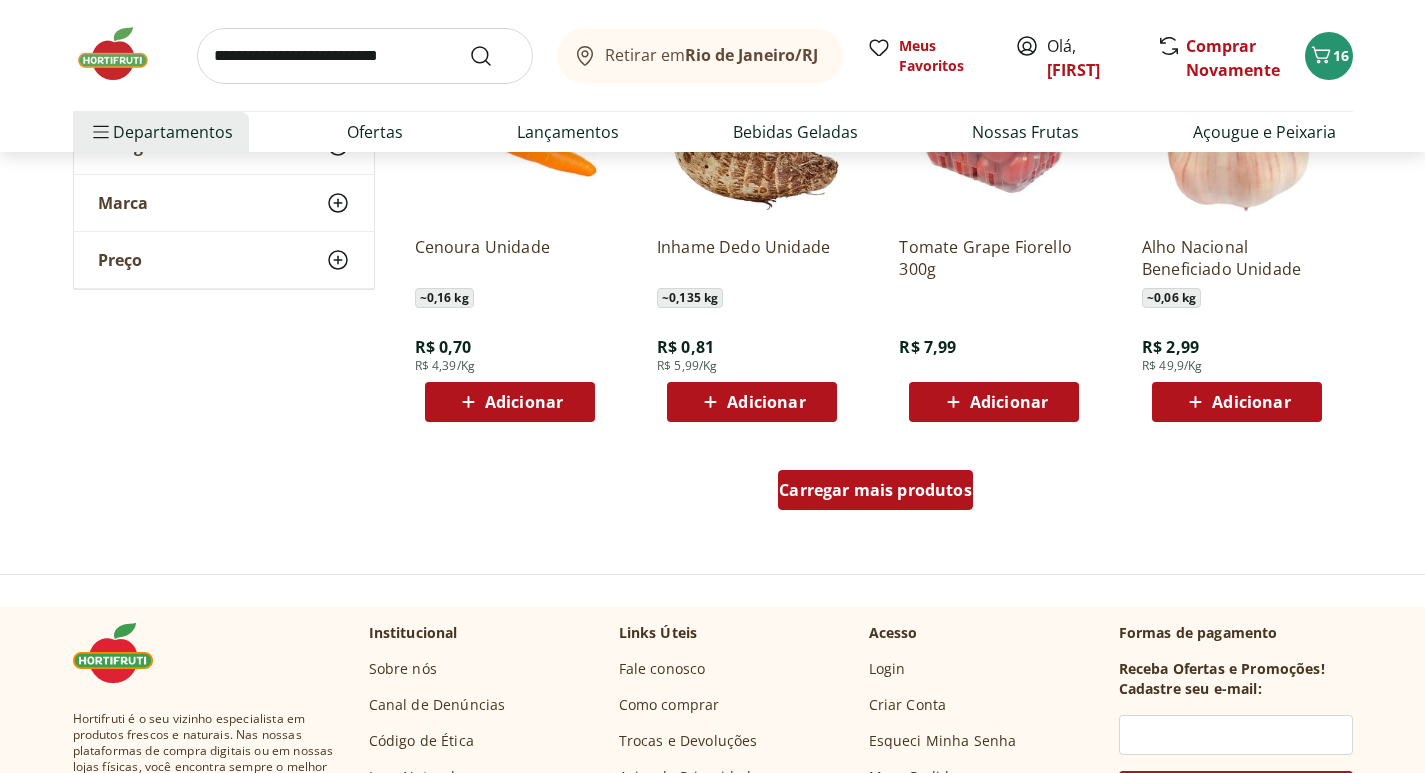 click on "Carregar mais produtos" at bounding box center [875, 490] 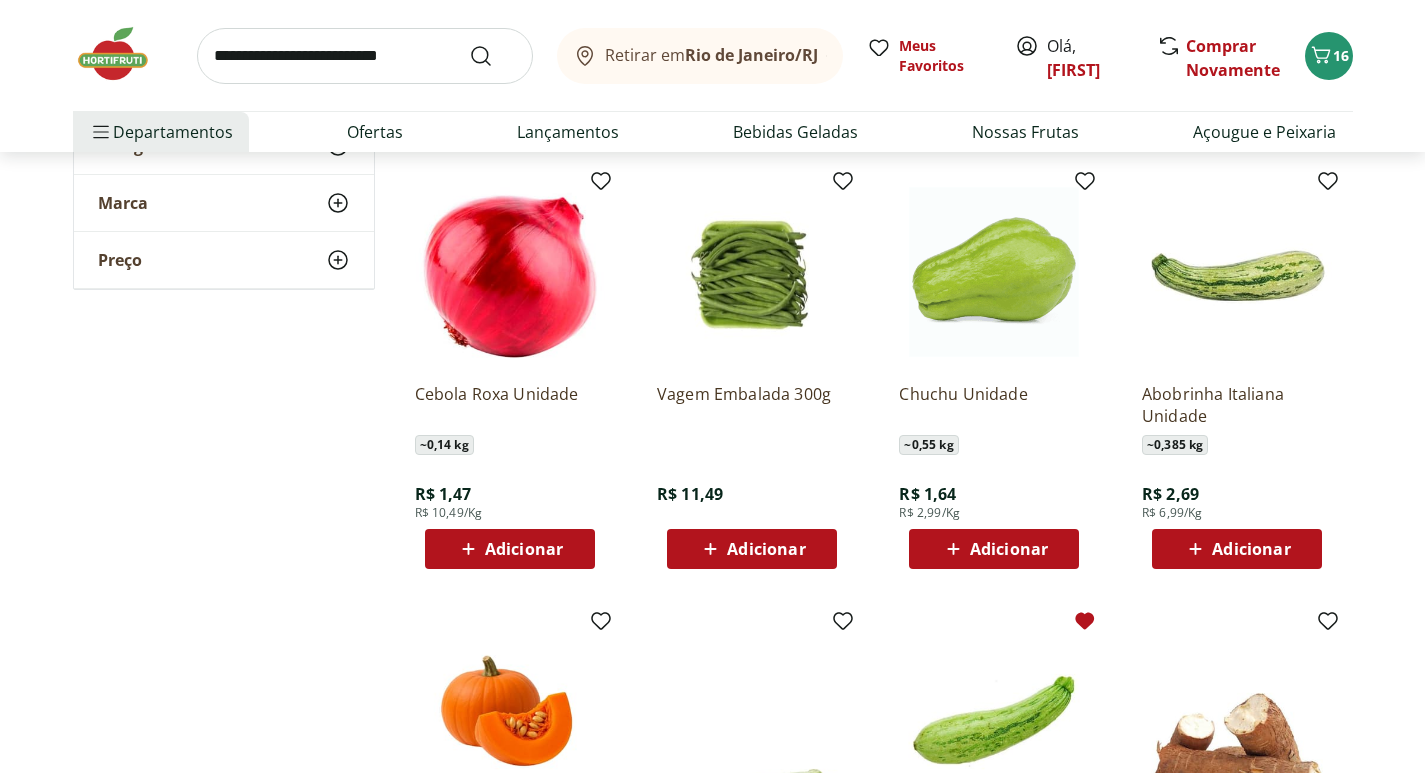 scroll, scrollTop: 1500, scrollLeft: 0, axis: vertical 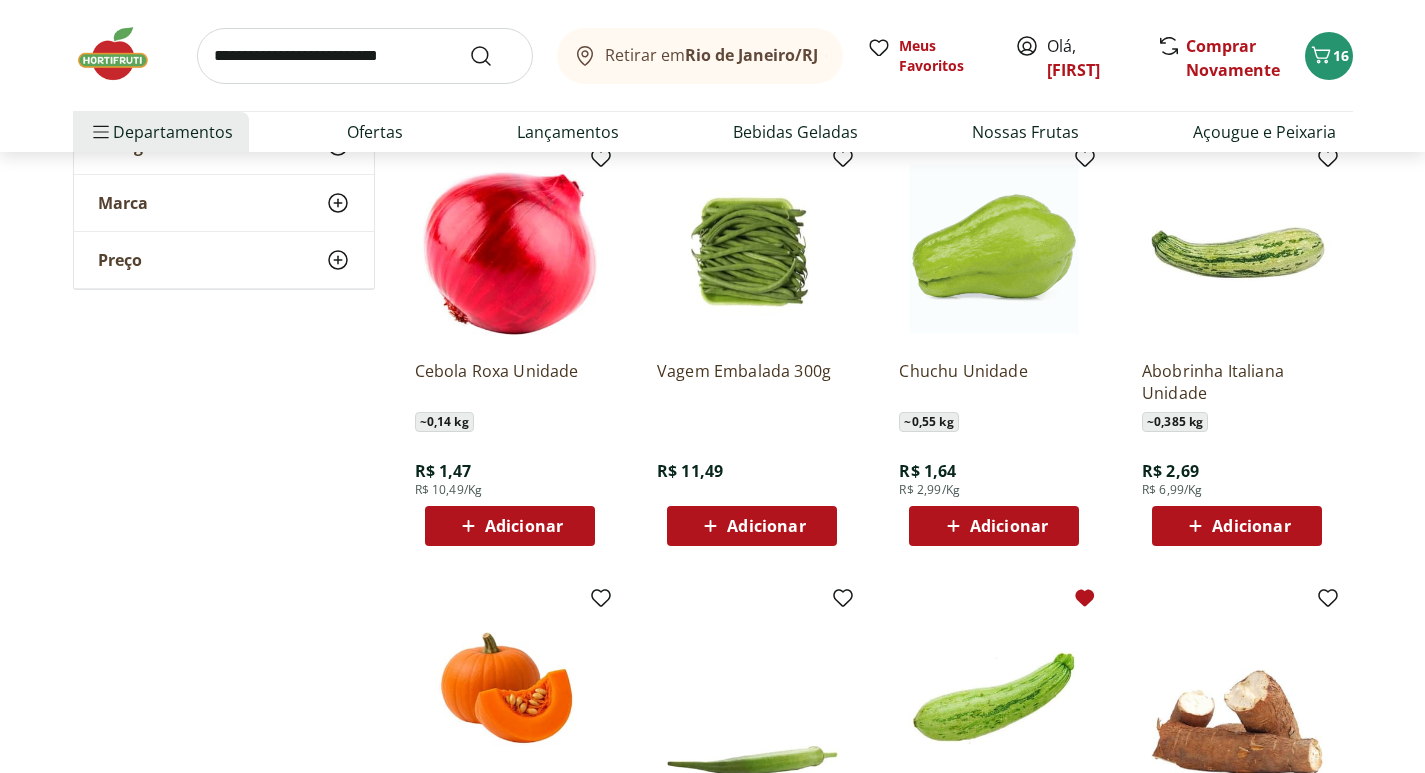 click on "Adicionar" at bounding box center [994, 526] 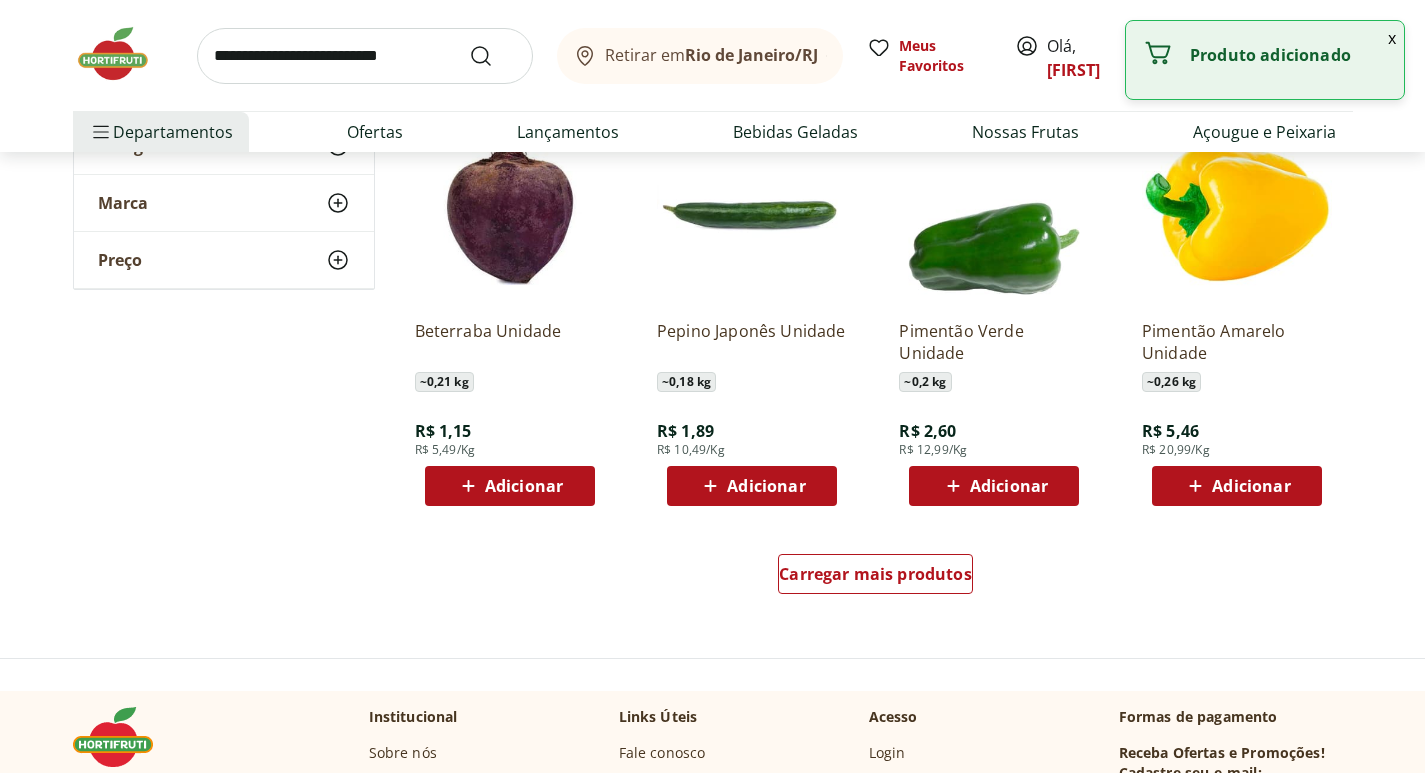 scroll, scrollTop: 2600, scrollLeft: 0, axis: vertical 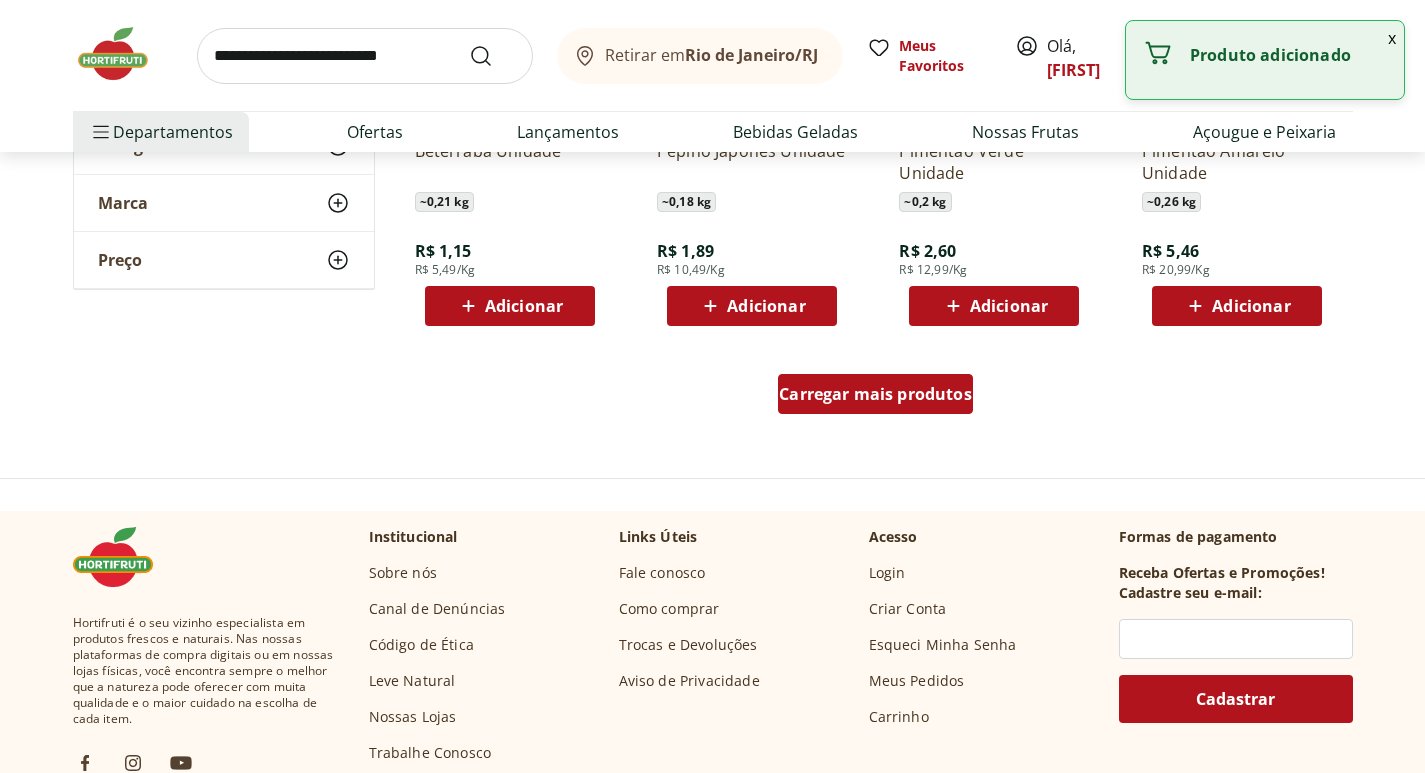 click on "Carregar mais produtos" at bounding box center (875, 394) 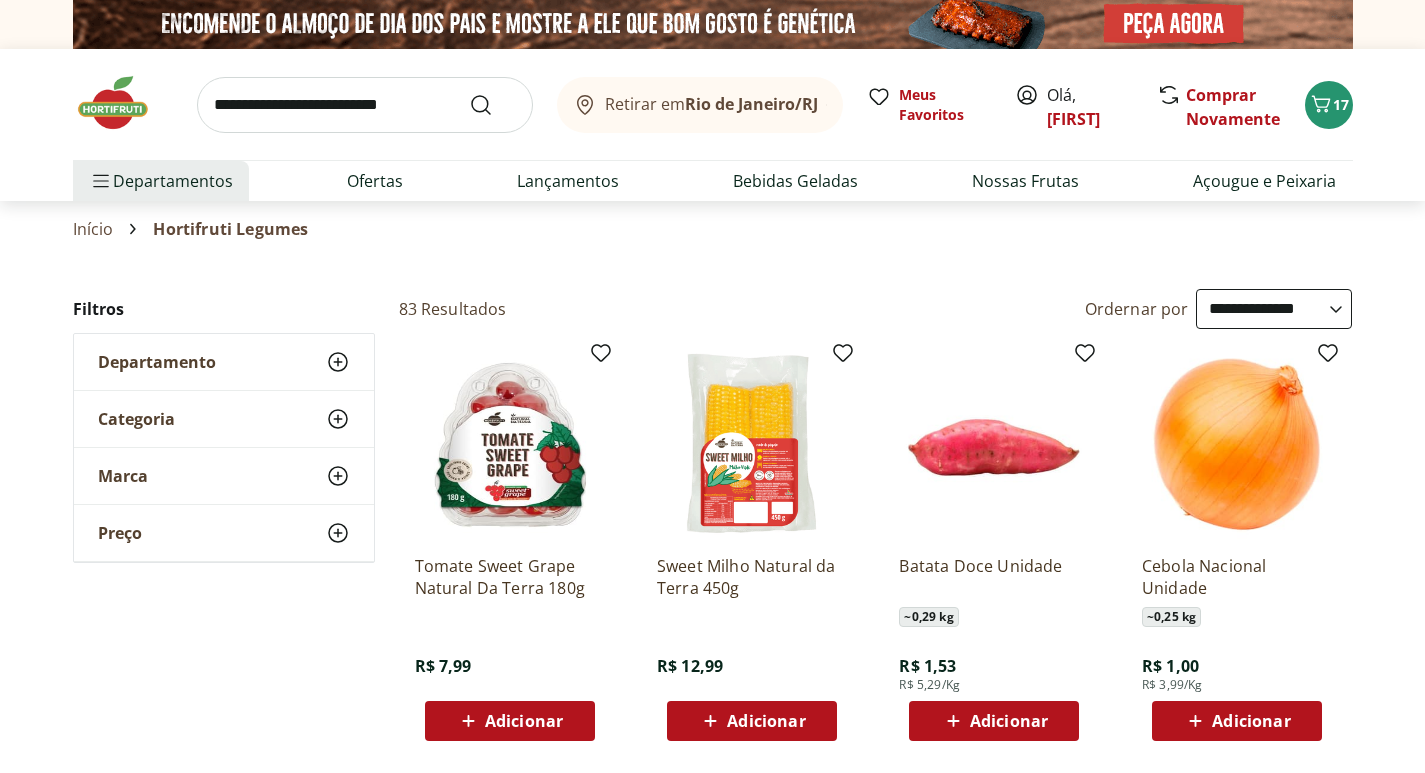 scroll, scrollTop: 0, scrollLeft: 0, axis: both 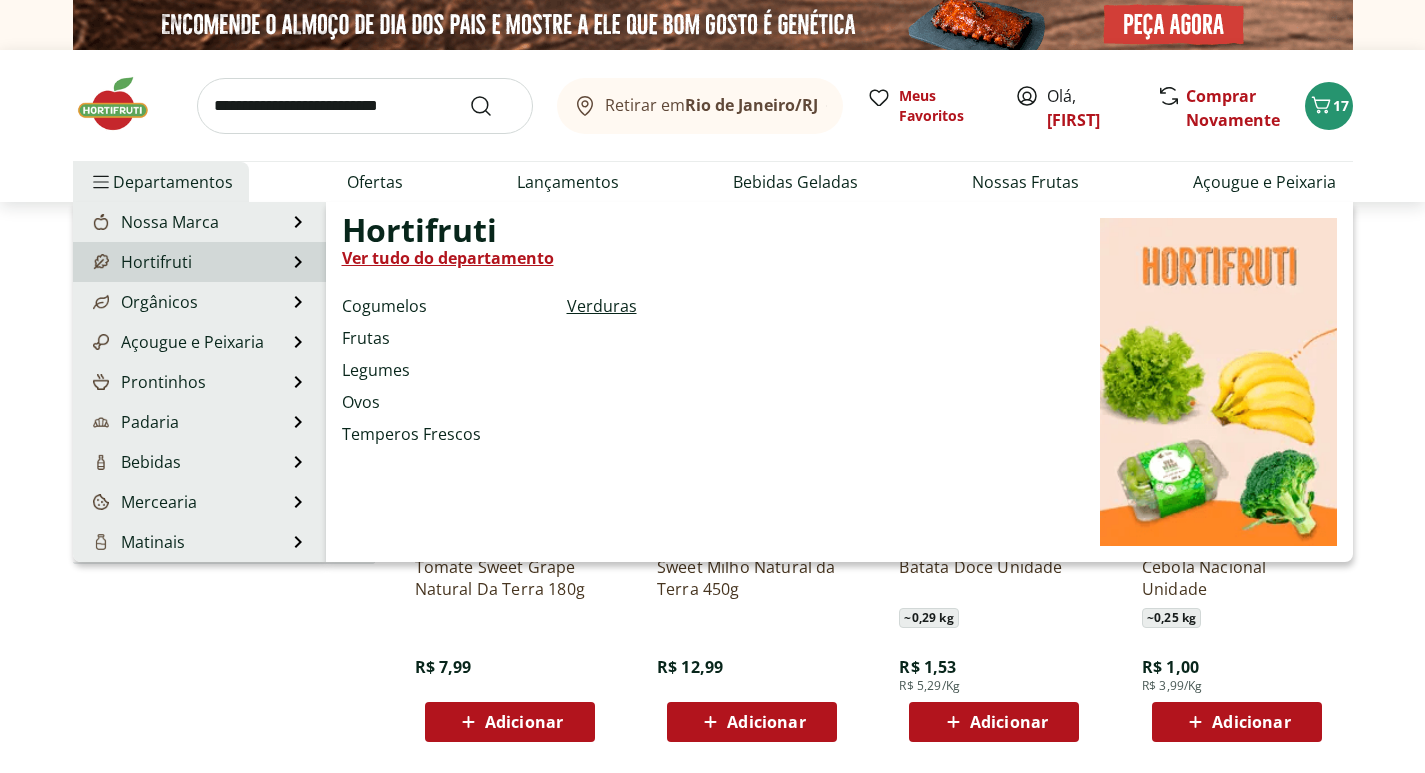 click on "Verduras" at bounding box center (602, 306) 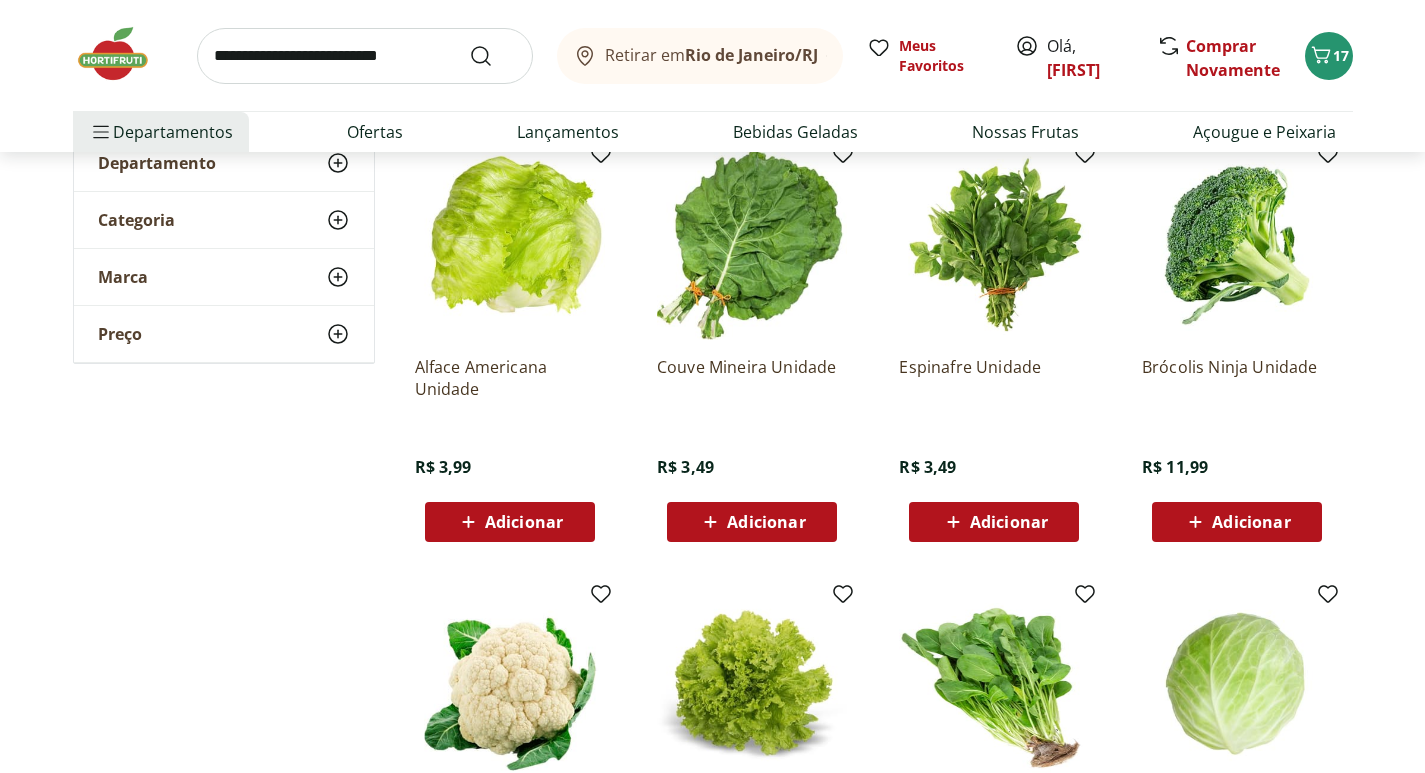 scroll, scrollTop: 300, scrollLeft: 0, axis: vertical 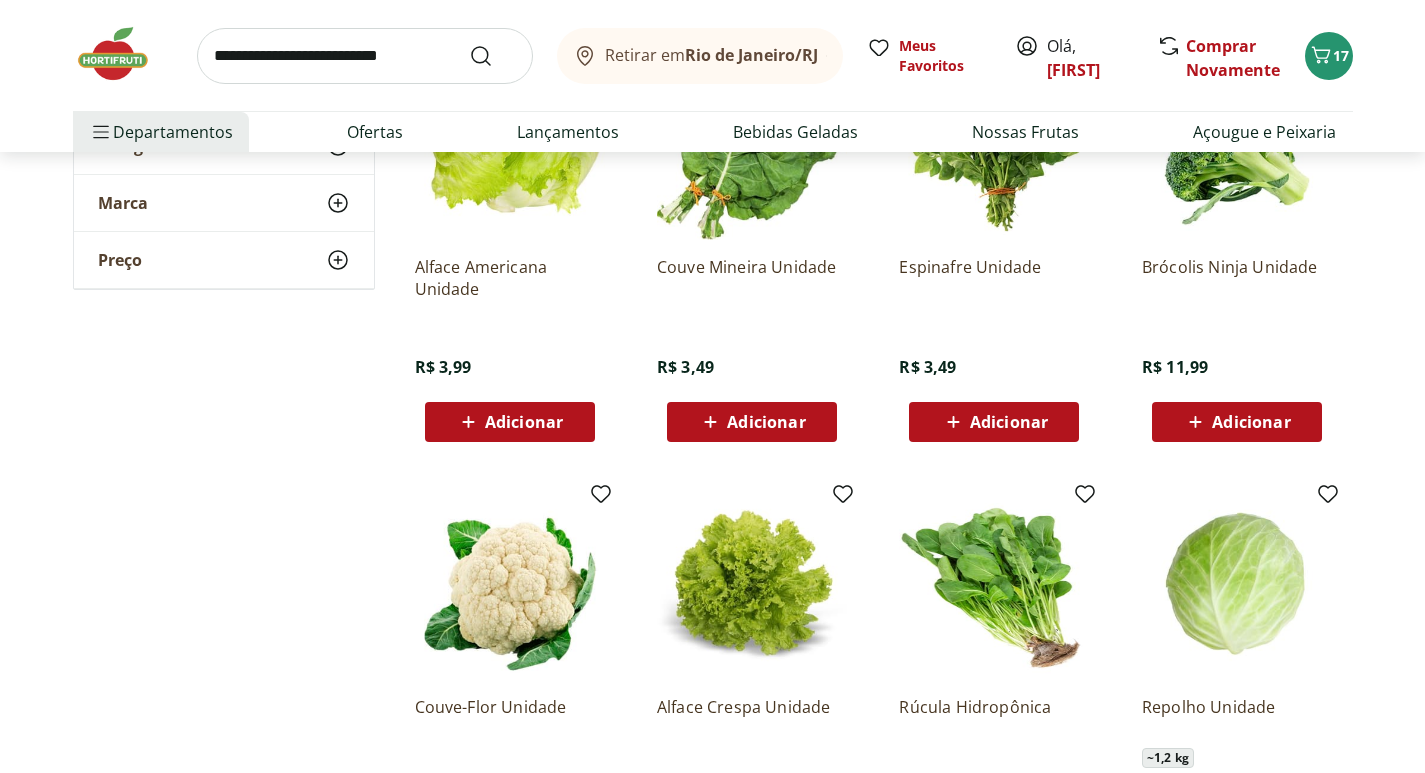 drag, startPoint x: 1020, startPoint y: 433, endPoint x: 1156, endPoint y: 425, distance: 136.23509 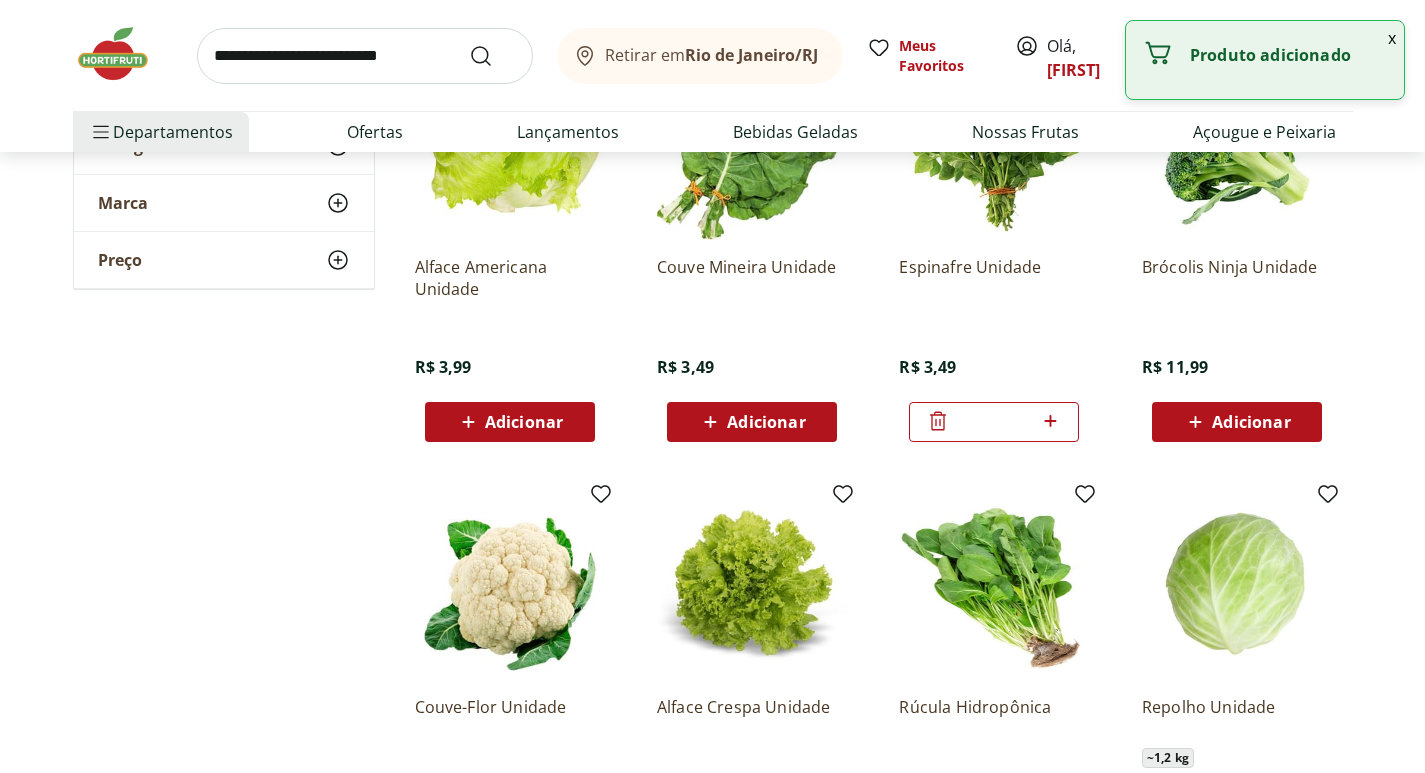 click 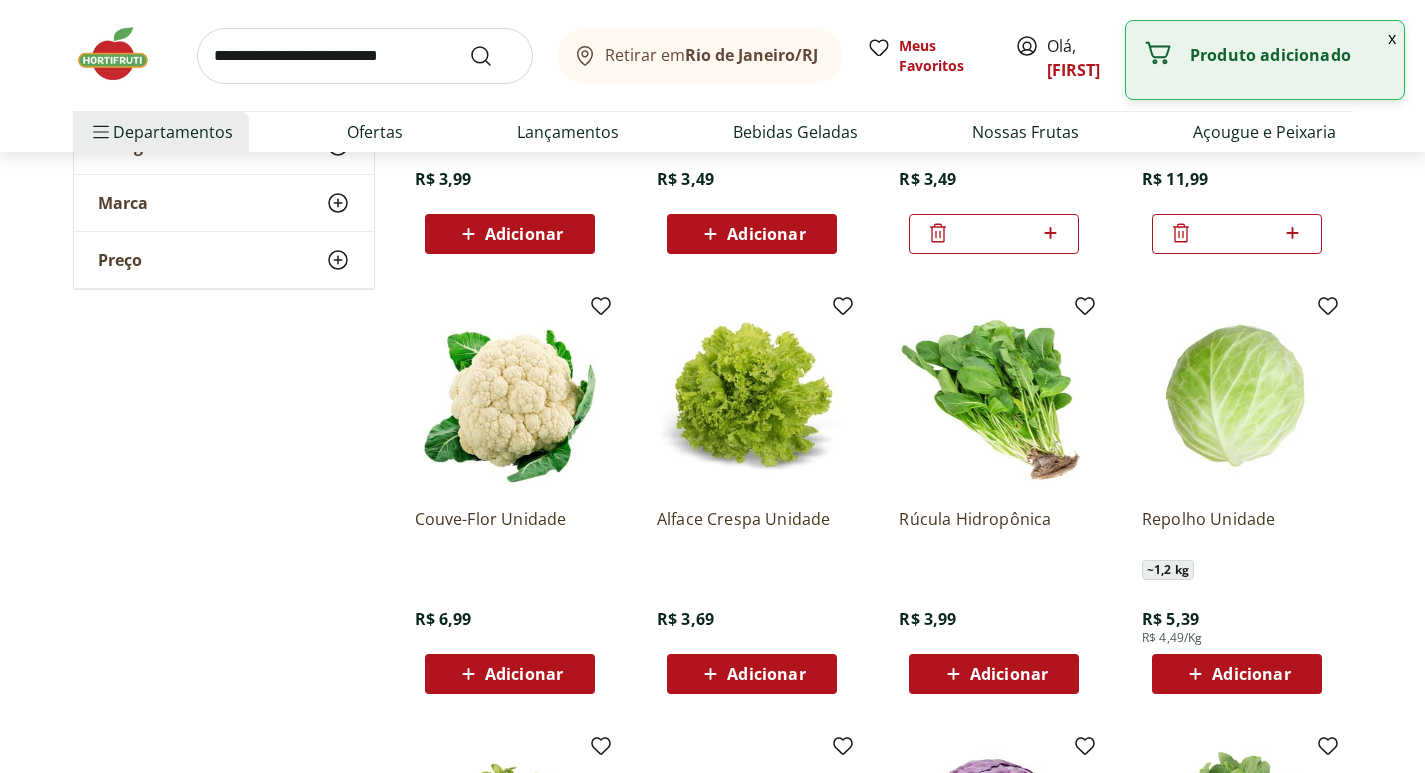 scroll, scrollTop: 500, scrollLeft: 0, axis: vertical 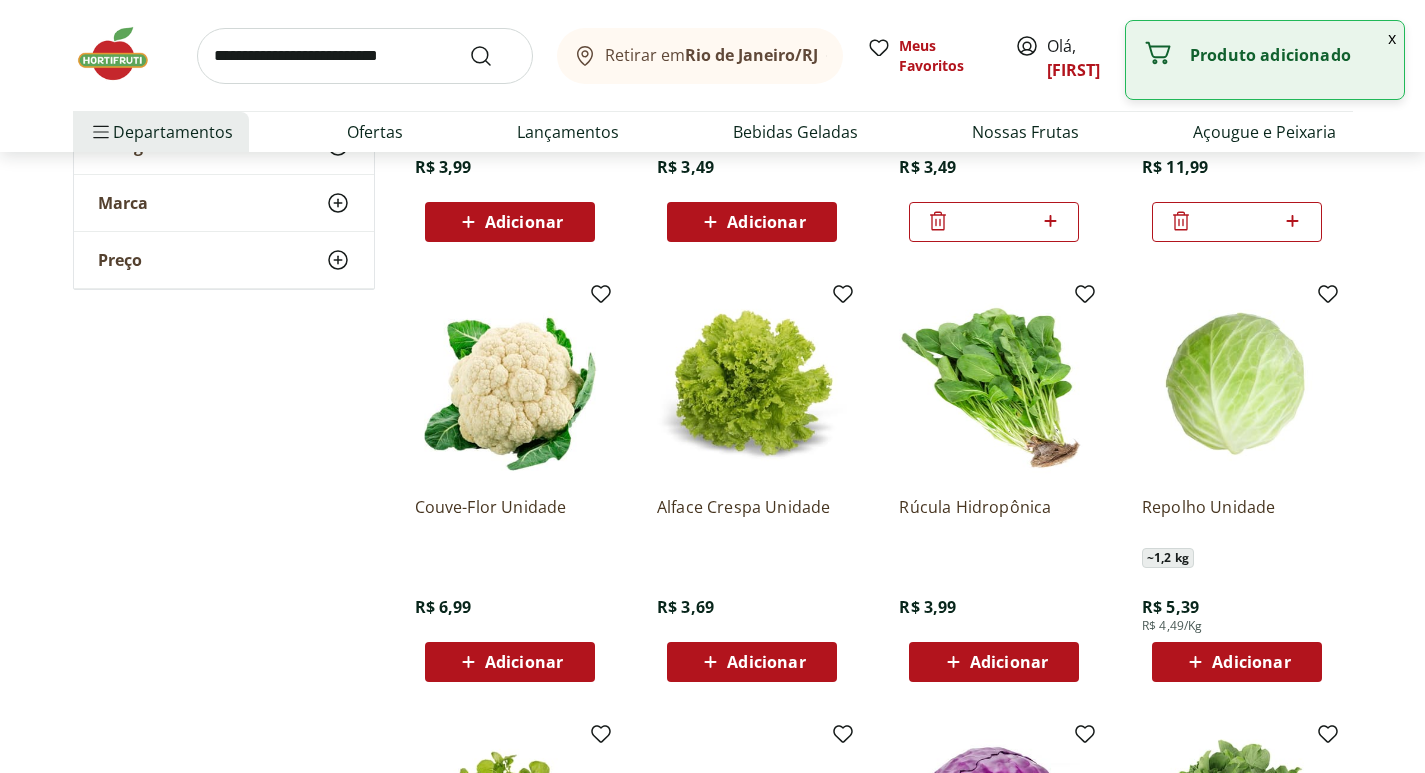 click on "Adicionar" at bounding box center [524, 662] 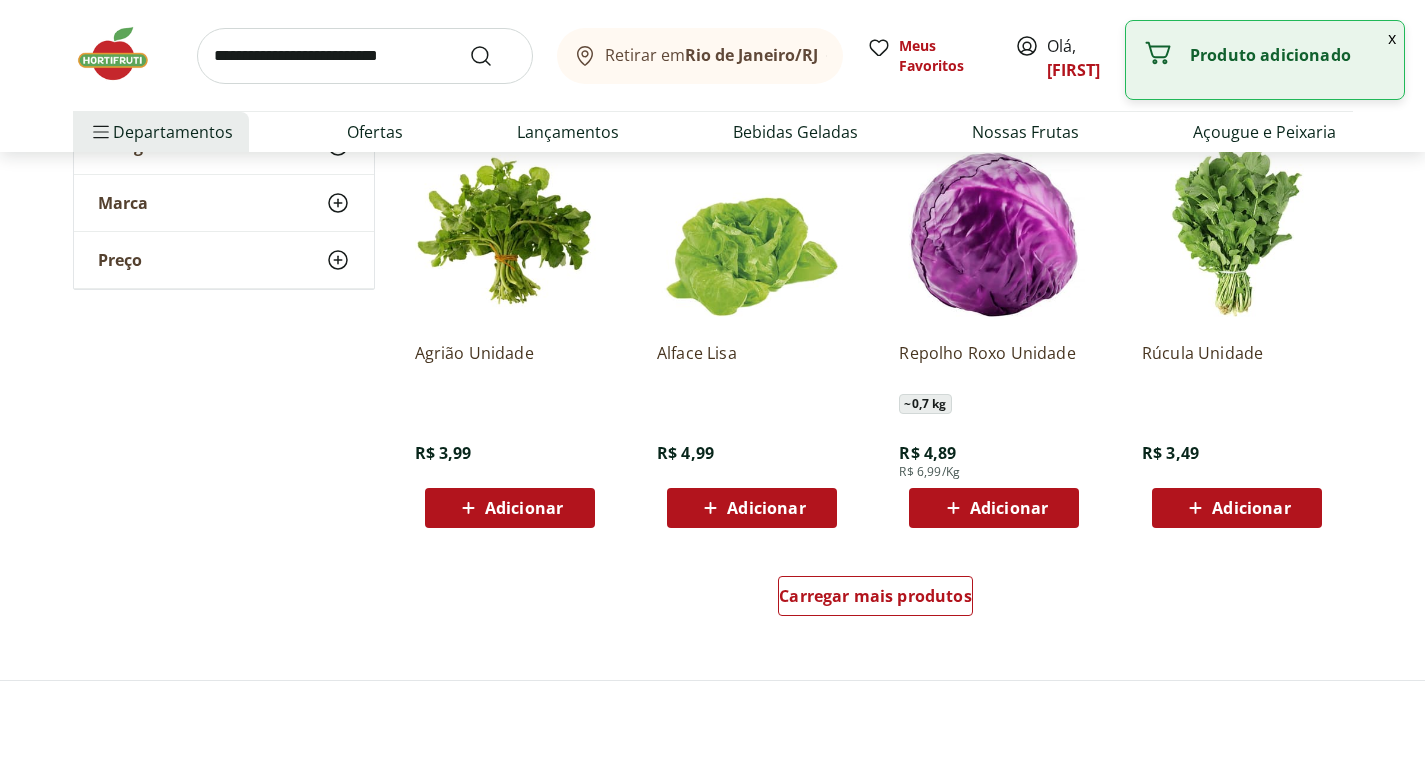 scroll, scrollTop: 1100, scrollLeft: 0, axis: vertical 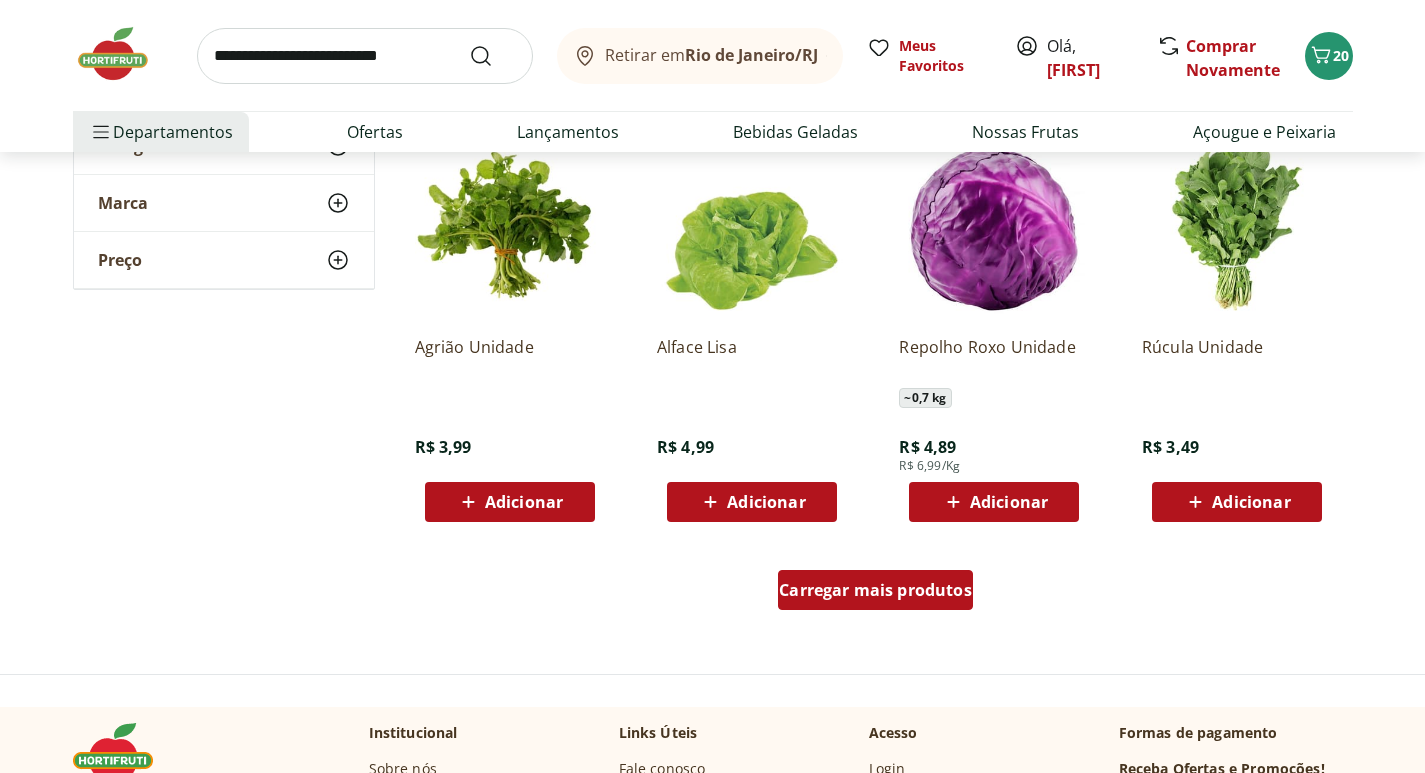 click on "Carregar mais produtos" at bounding box center [875, 590] 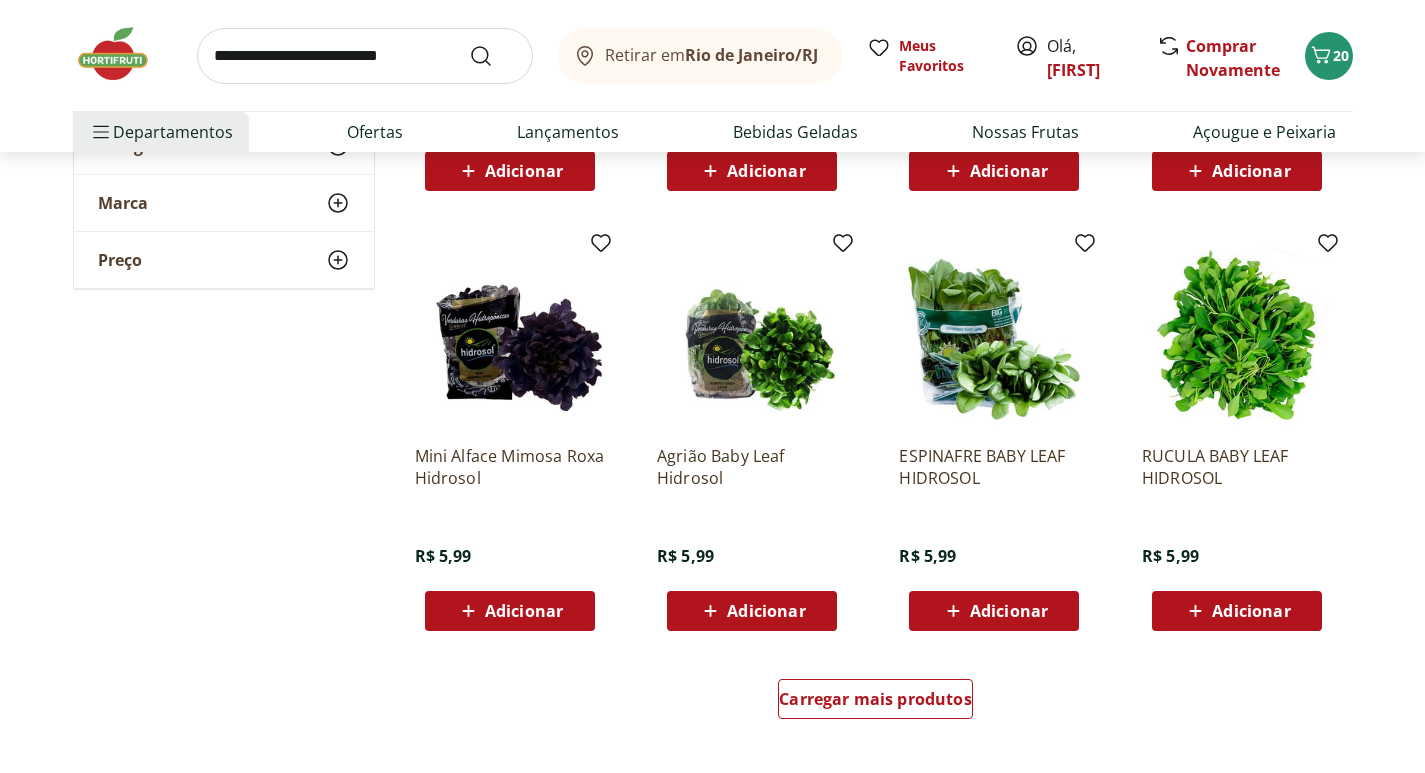 scroll, scrollTop: 2300, scrollLeft: 0, axis: vertical 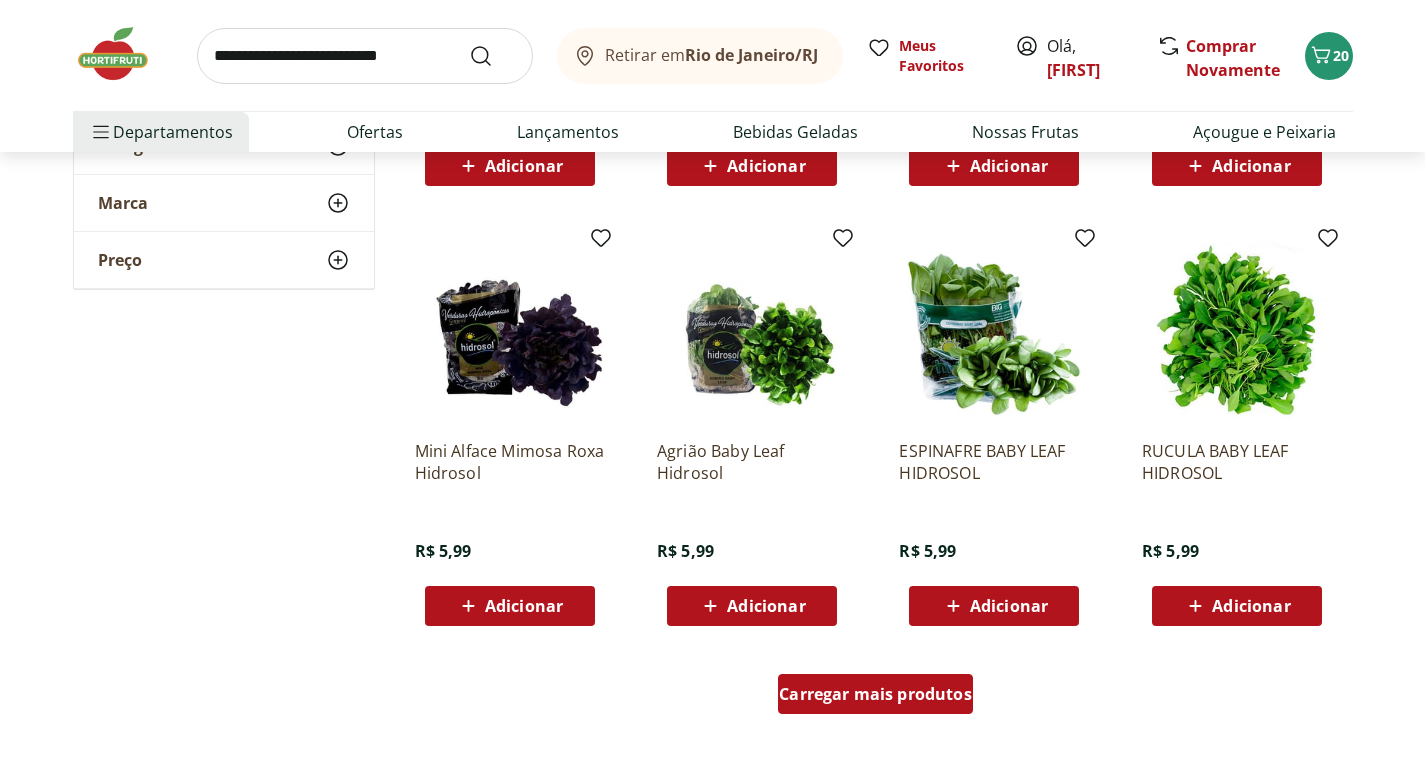 click on "Carregar mais produtos" at bounding box center [875, 694] 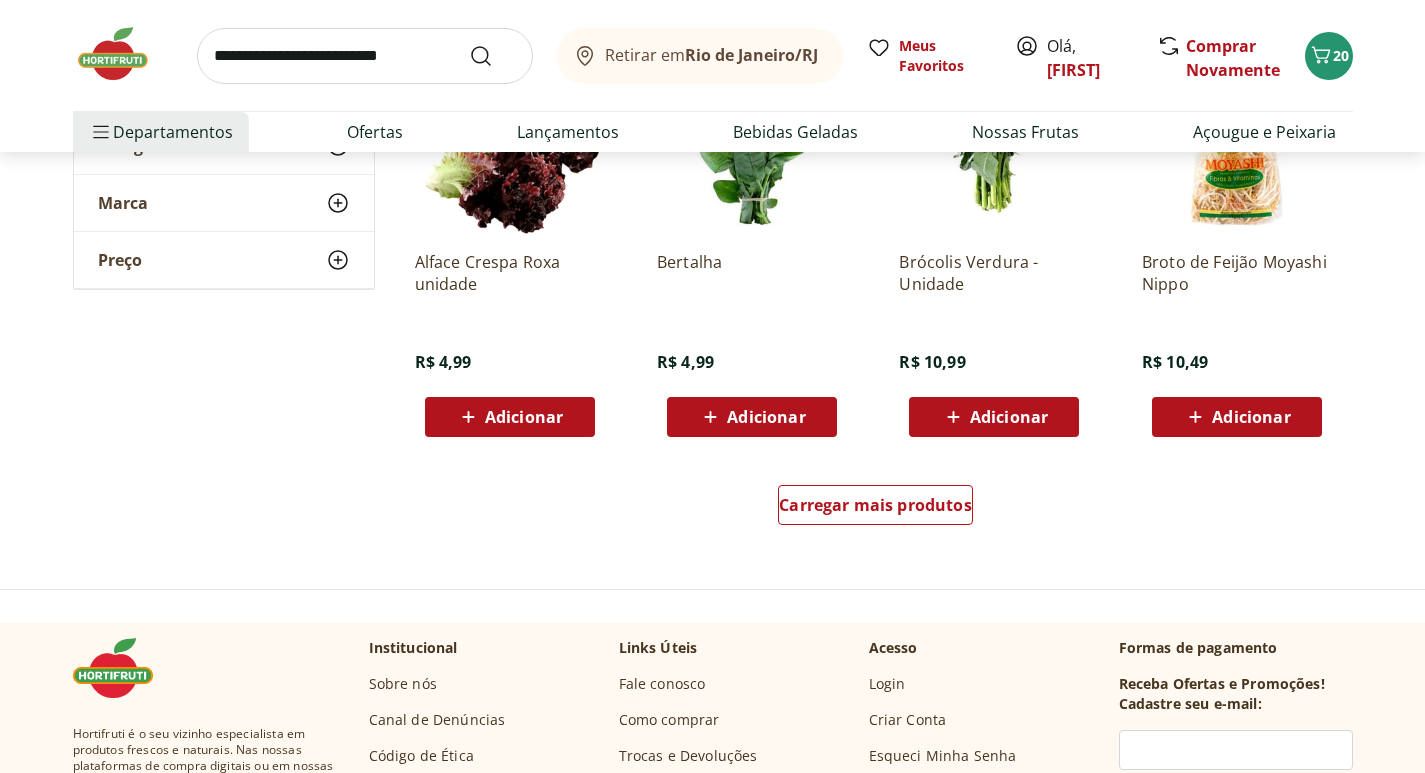 scroll, scrollTop: 3800, scrollLeft: 0, axis: vertical 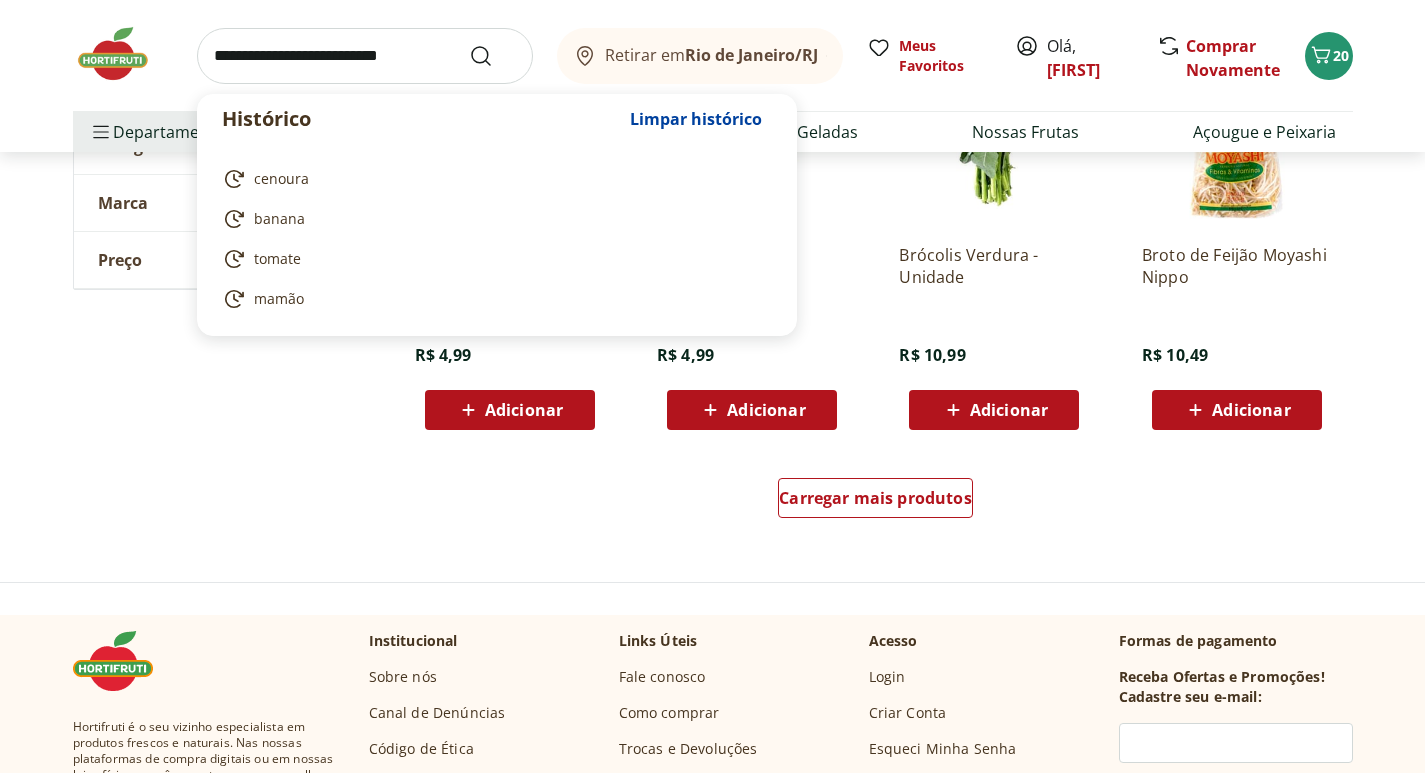 click at bounding box center (365, 56) 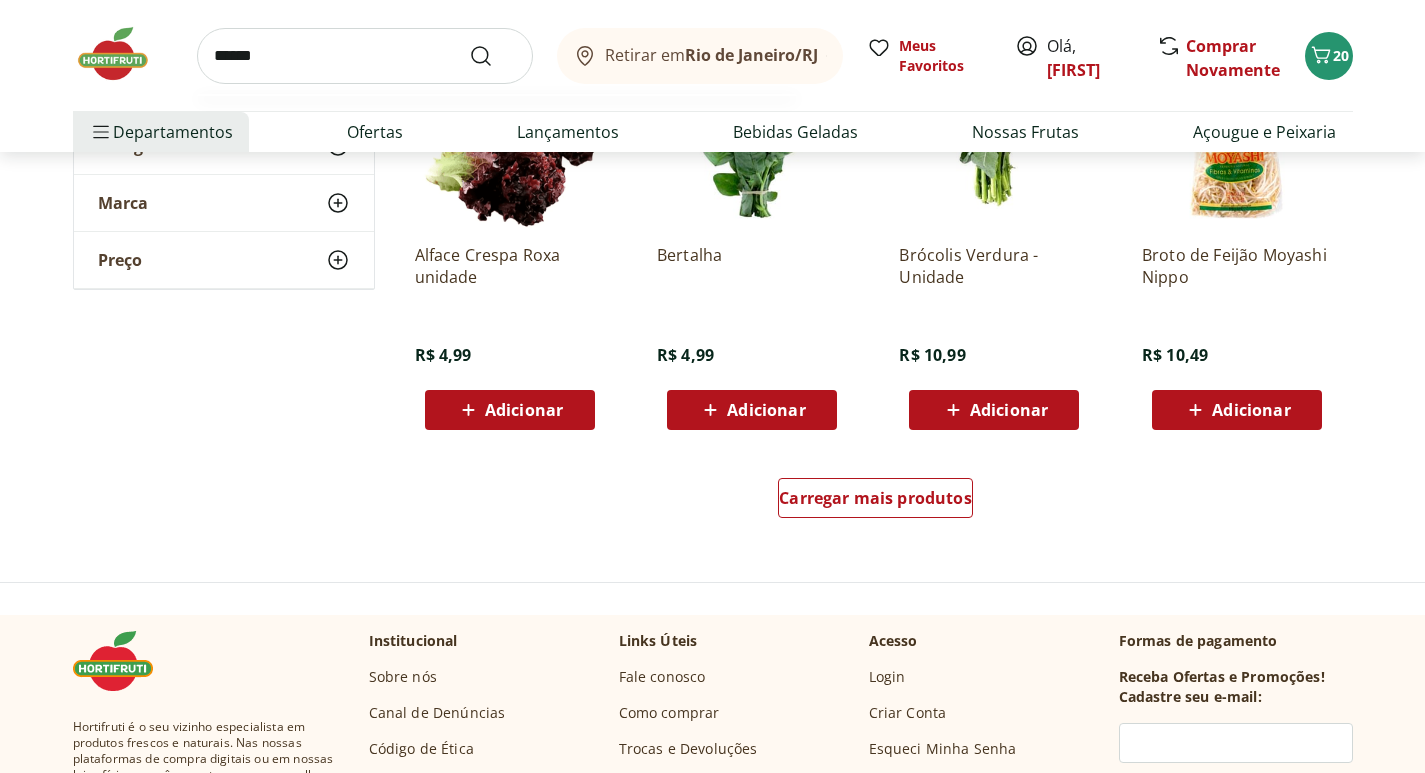 type on "******" 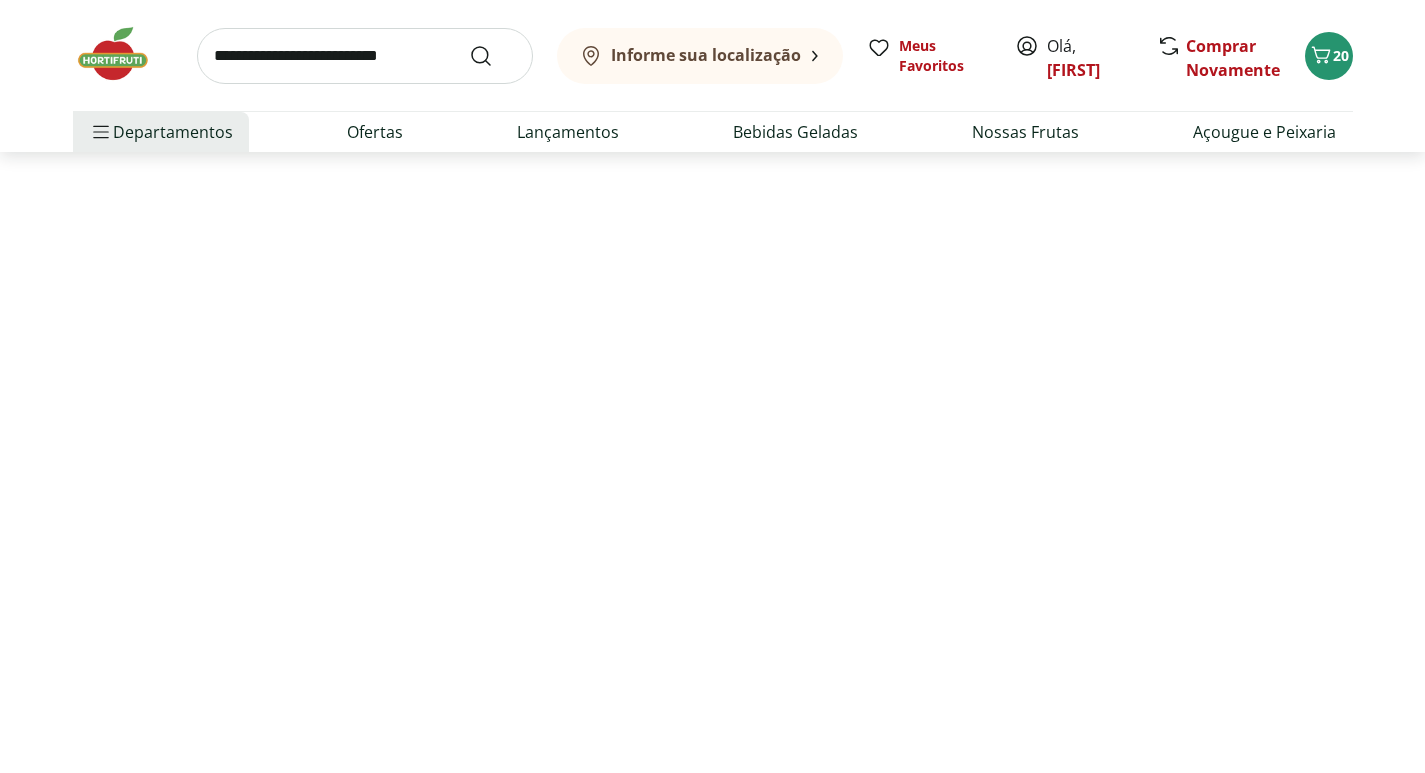 scroll, scrollTop: 0, scrollLeft: 0, axis: both 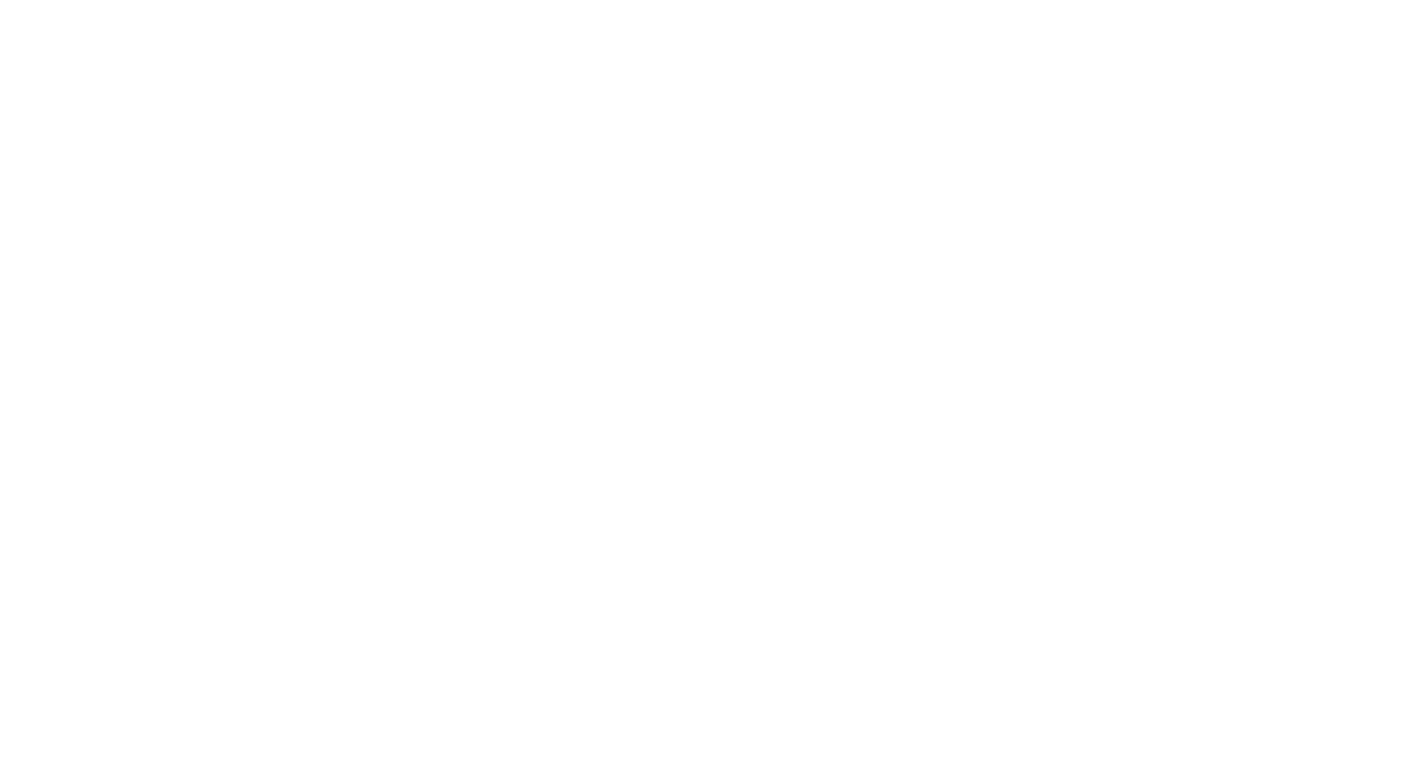 select on "**********" 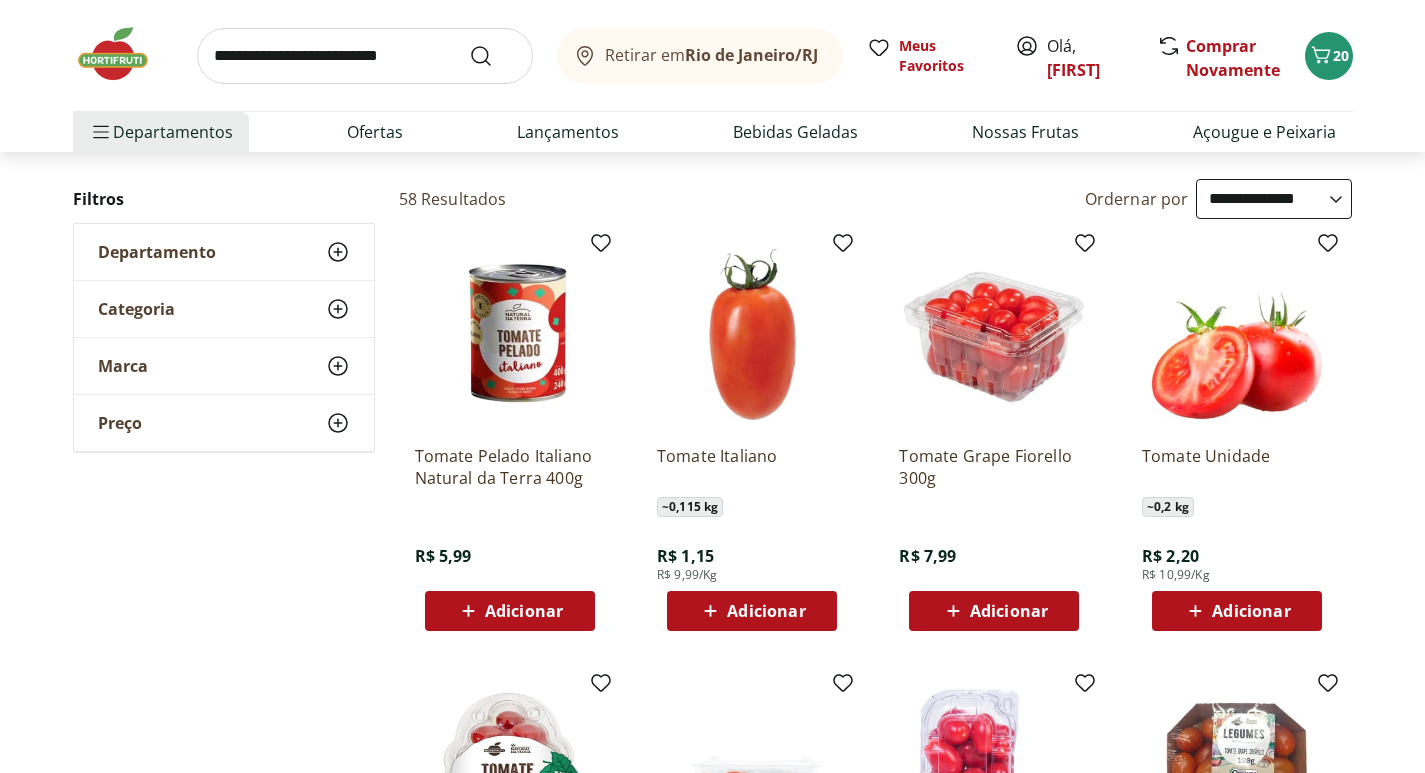 scroll, scrollTop: 200, scrollLeft: 0, axis: vertical 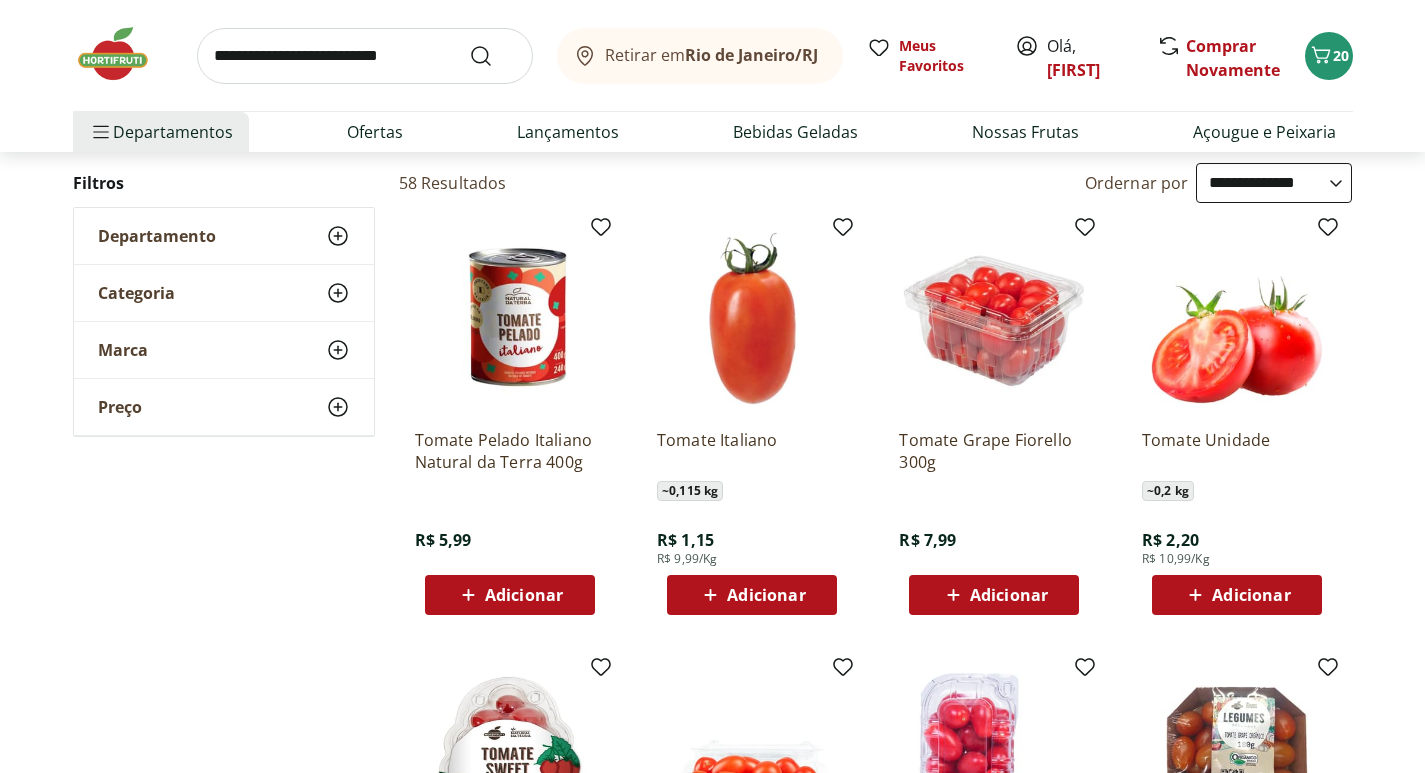 click on "Adicionar" at bounding box center (1251, 595) 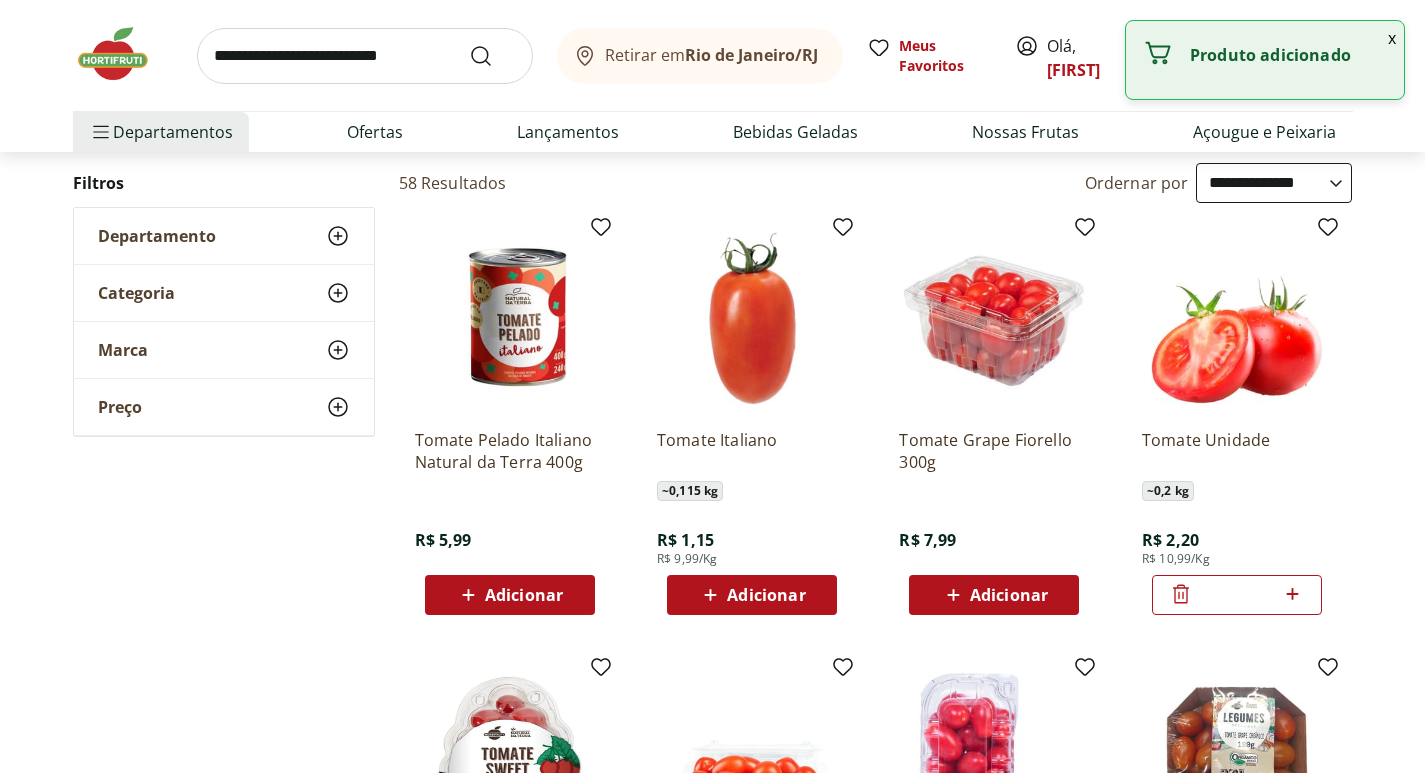 click 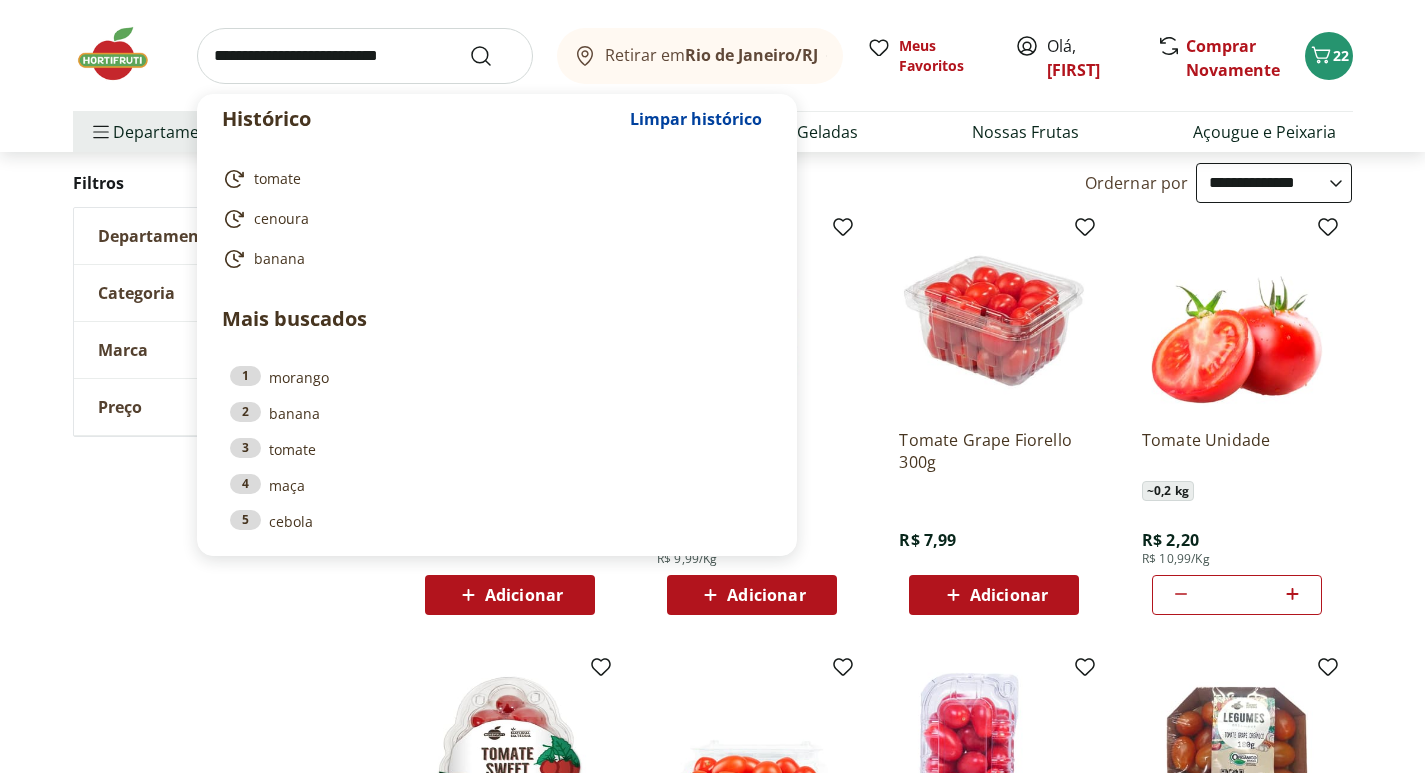 click at bounding box center (365, 56) 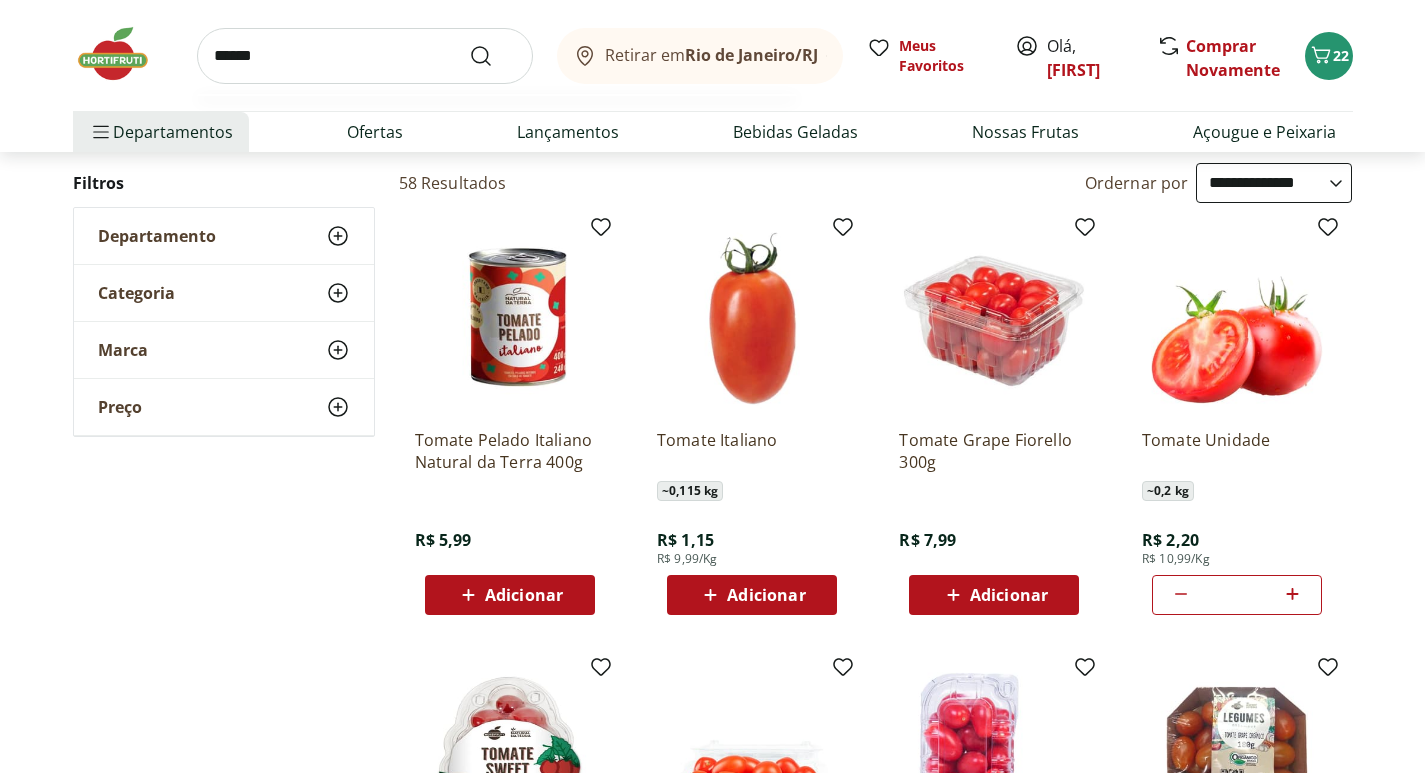 type on "******" 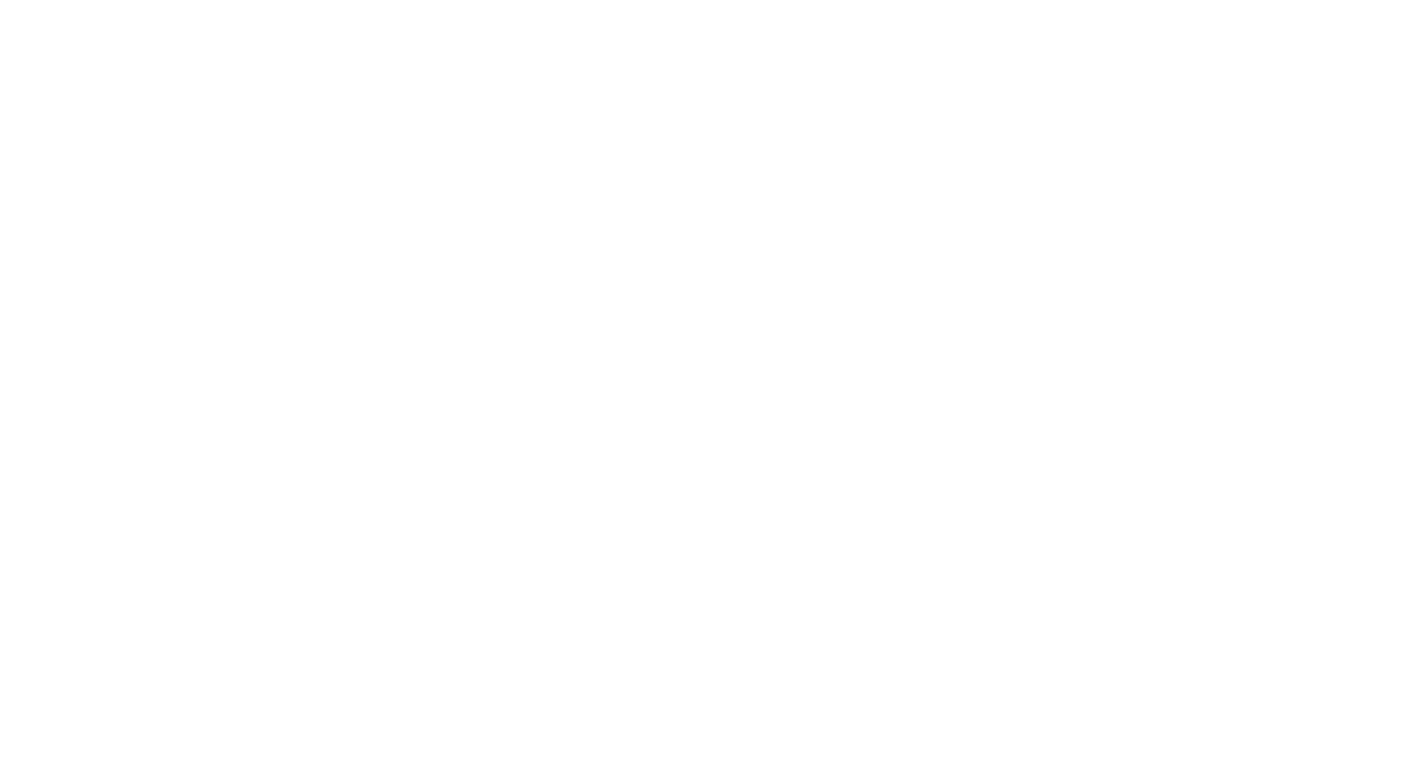 scroll, scrollTop: 0, scrollLeft: 0, axis: both 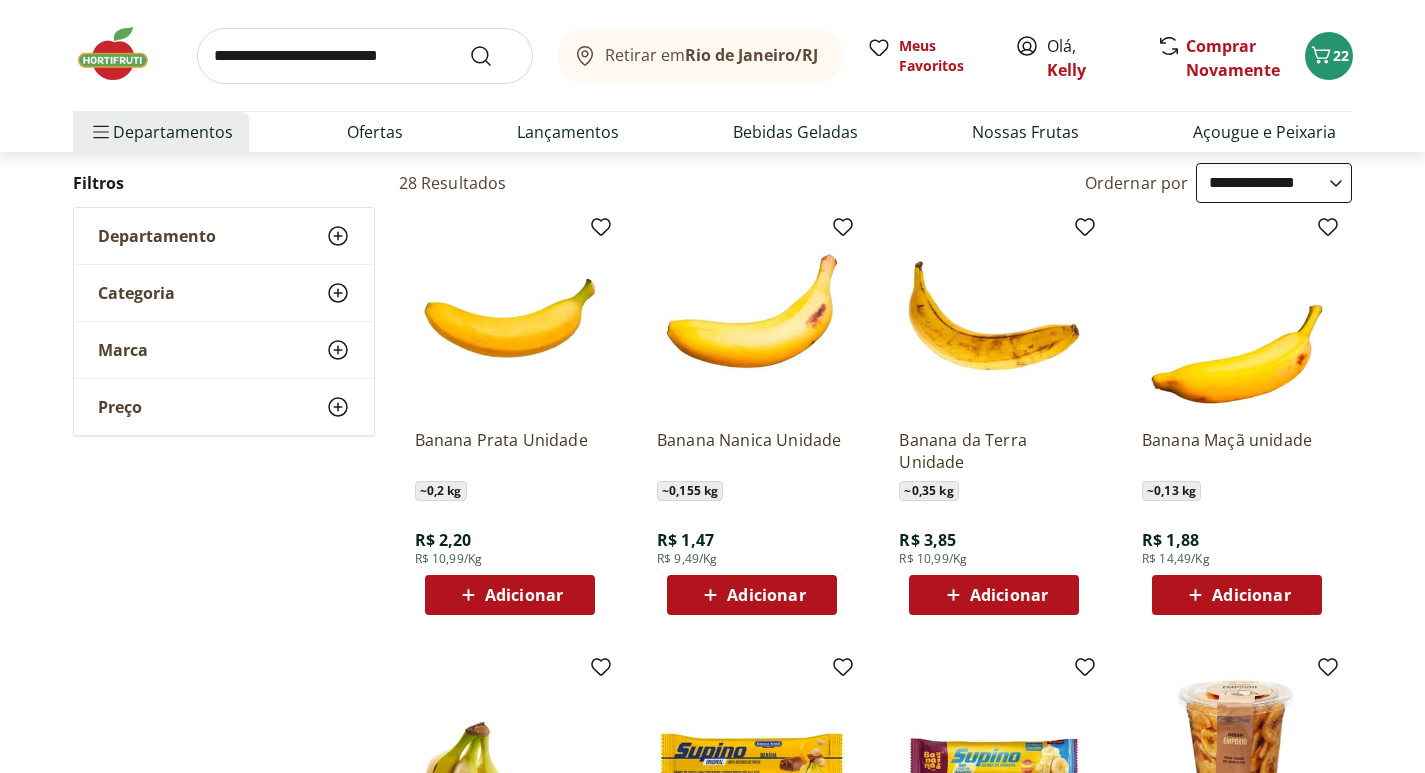 click on "Adicionar" at bounding box center [524, 595] 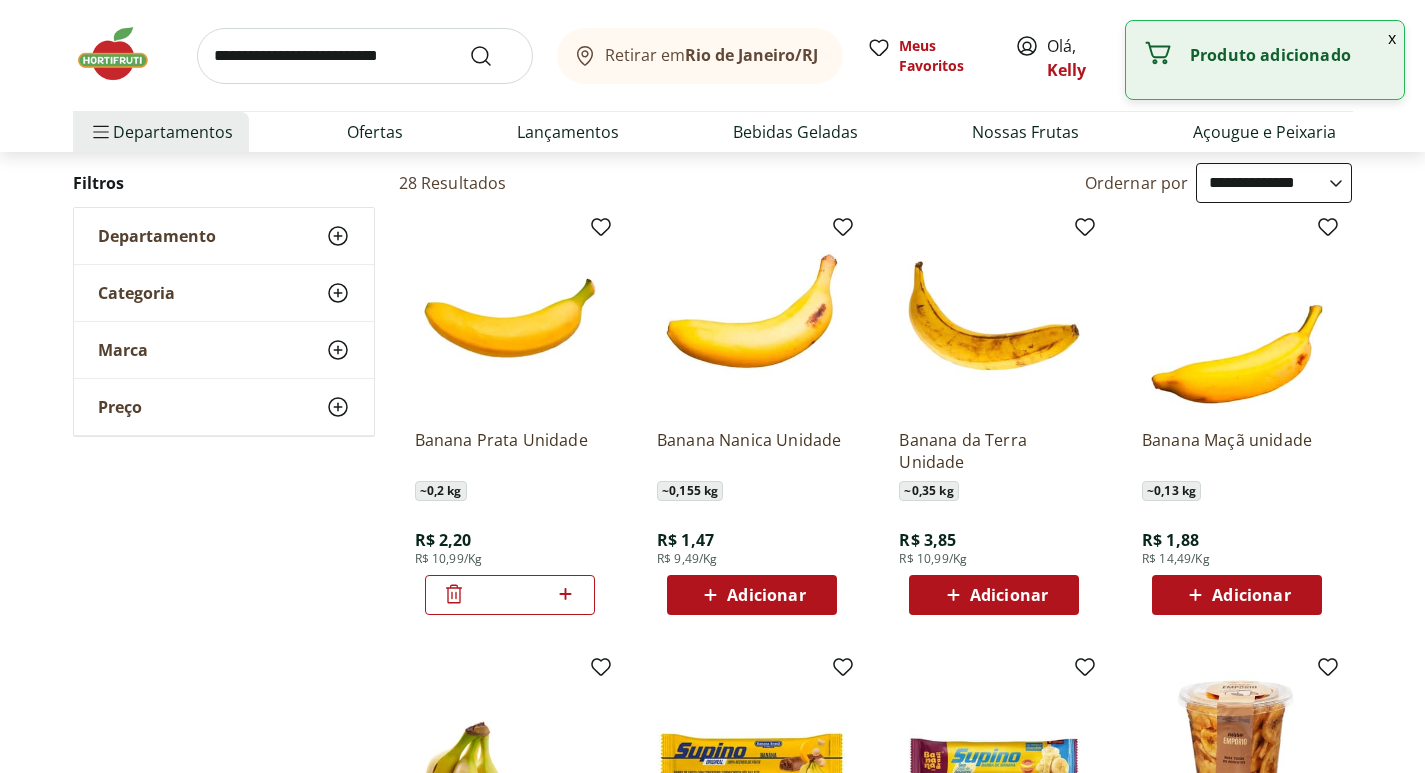 click 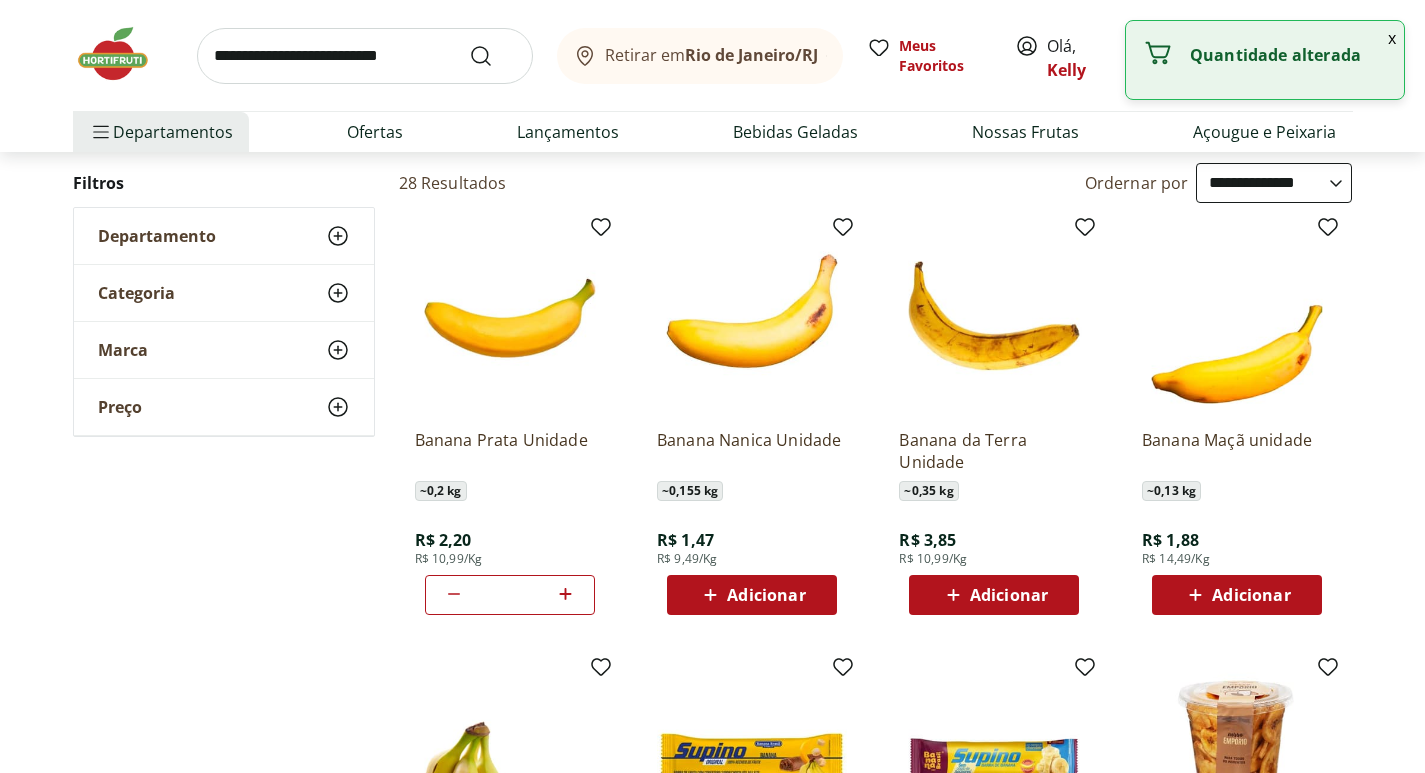 click 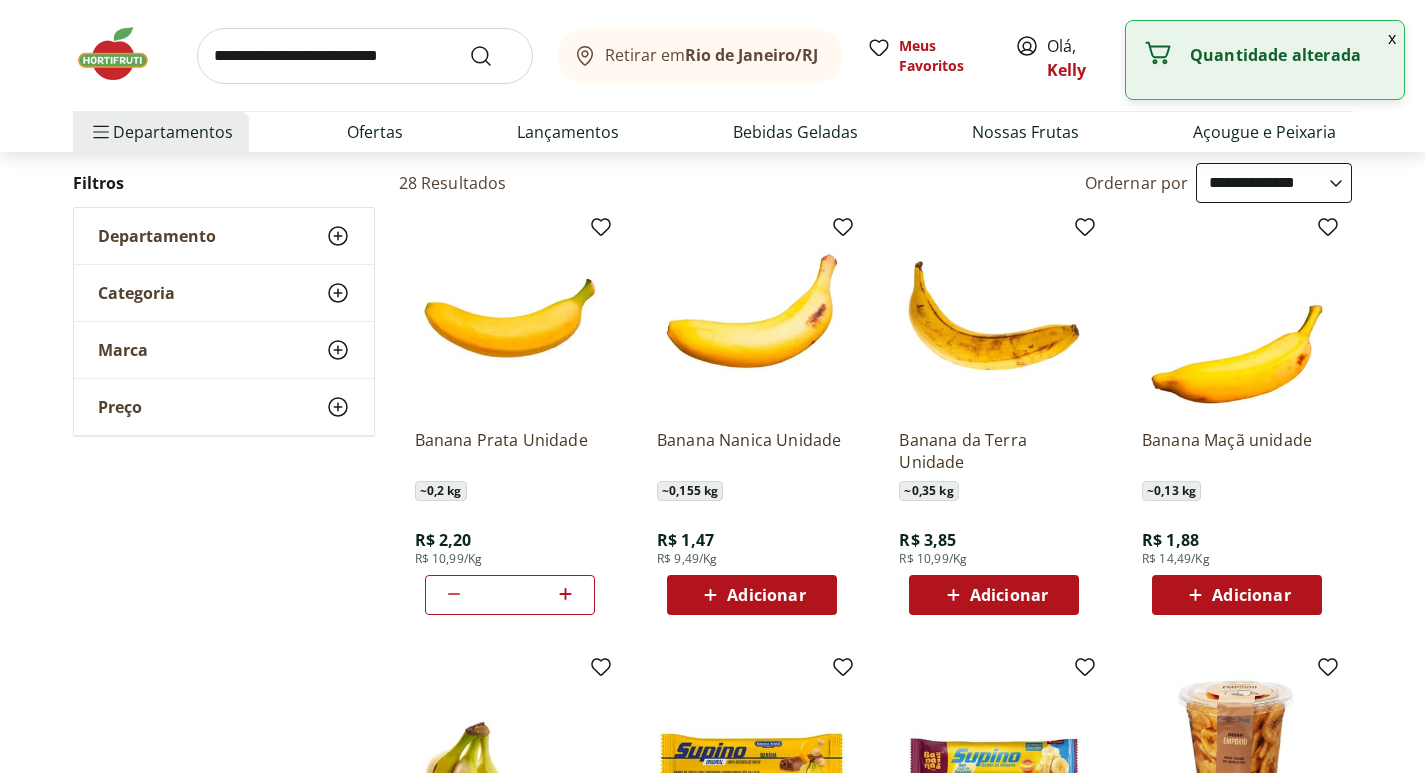 click 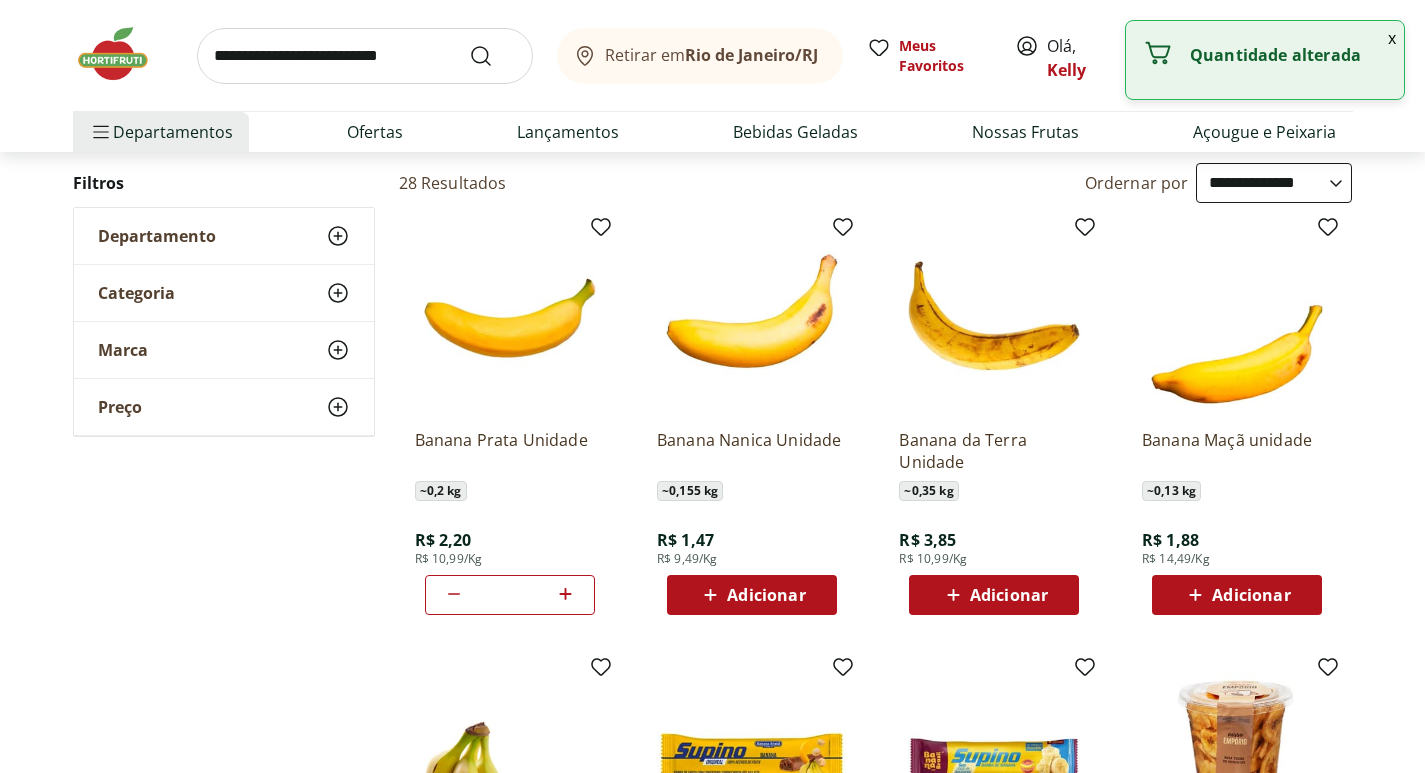 click 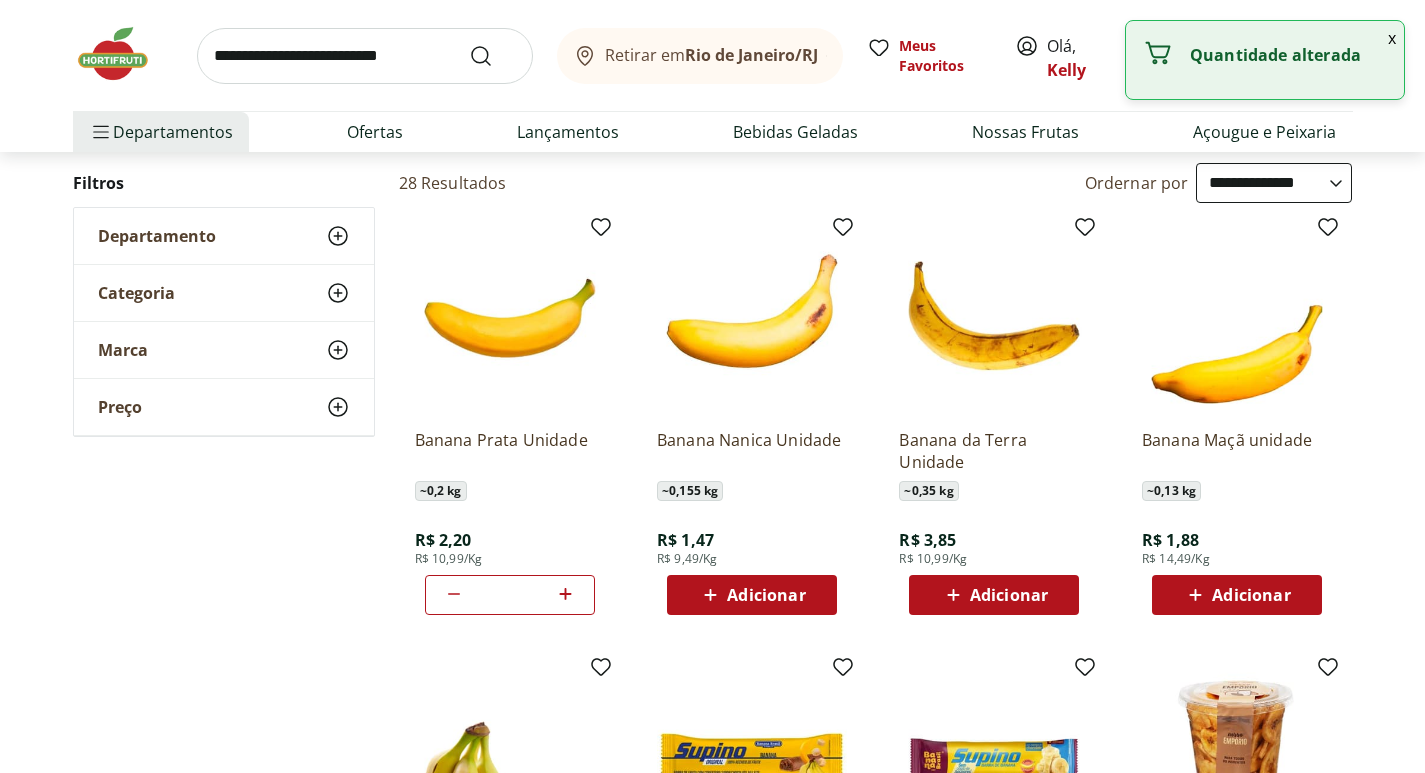 click 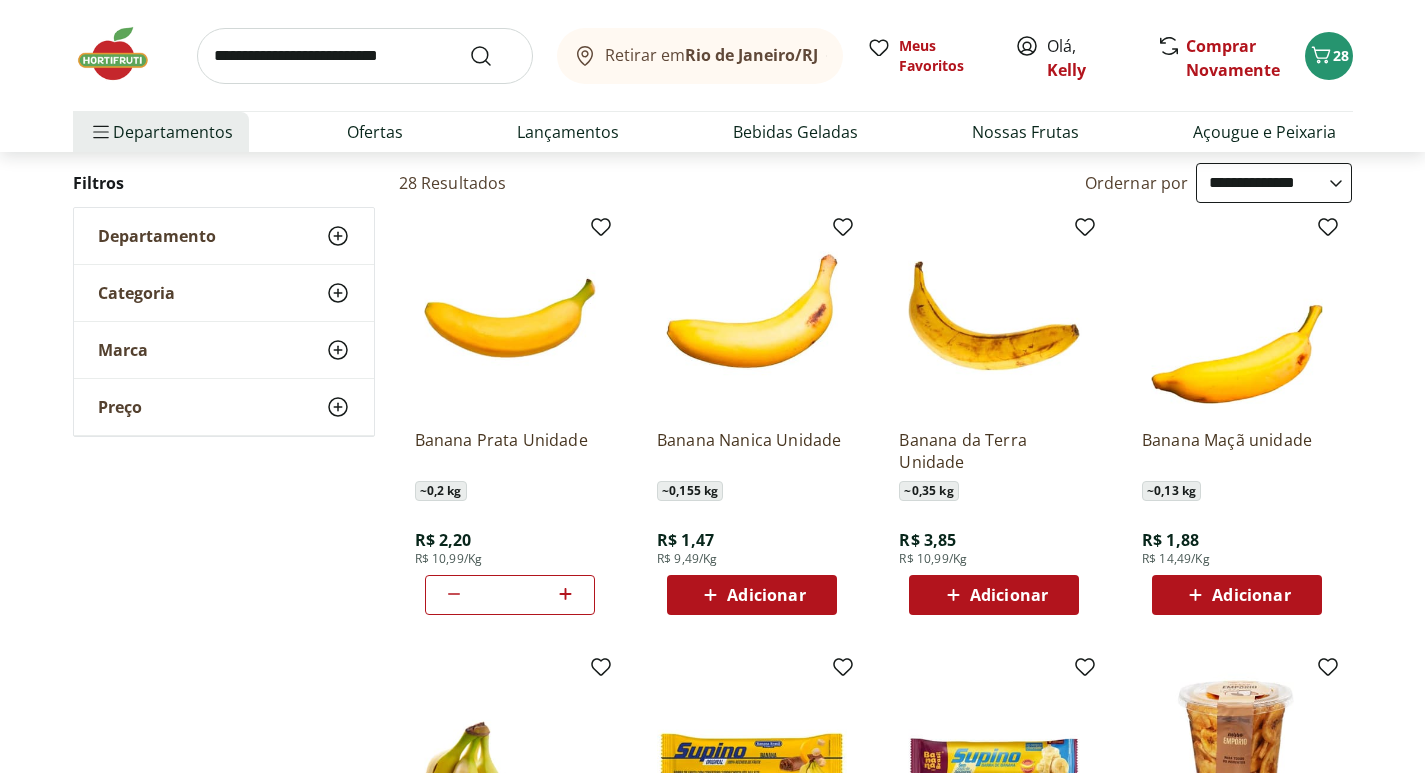 click at bounding box center (365, 56) 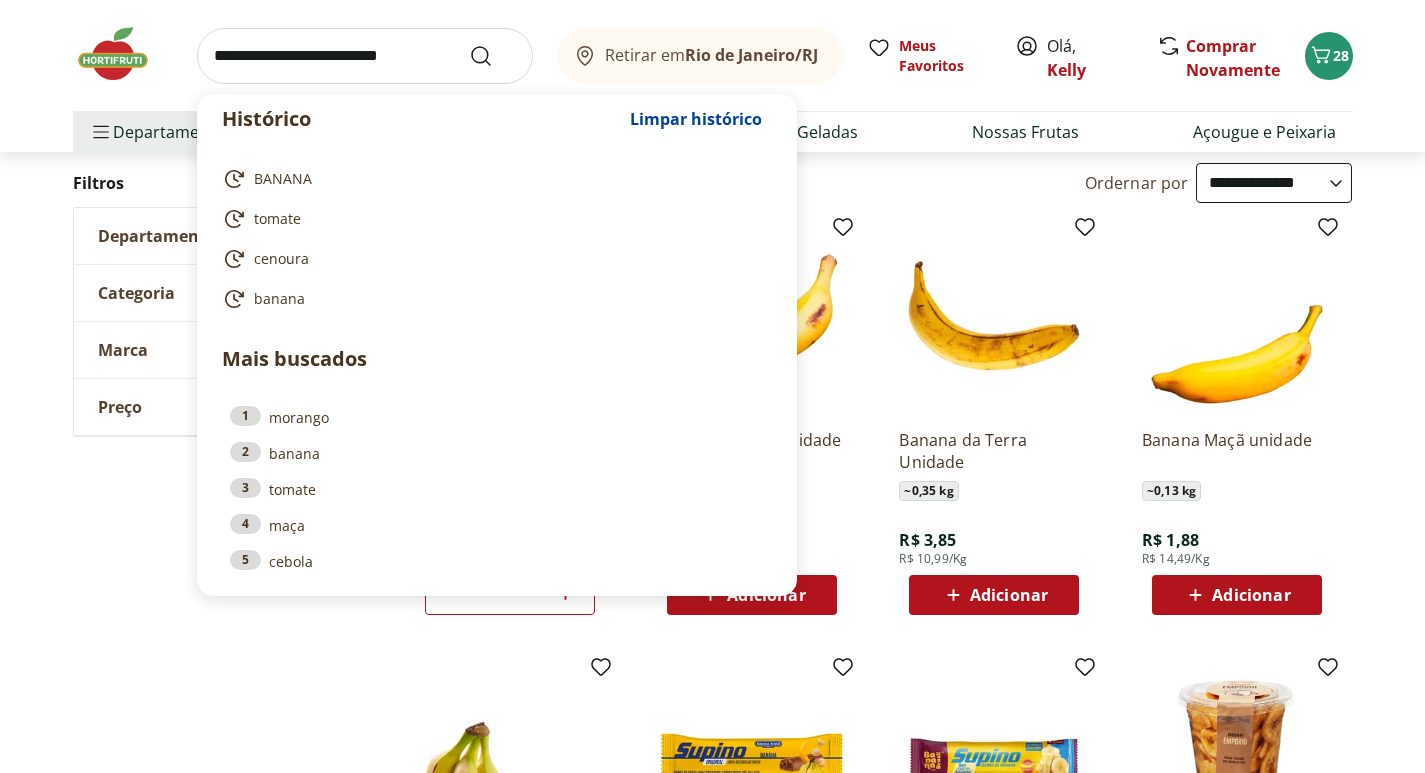 type on "*" 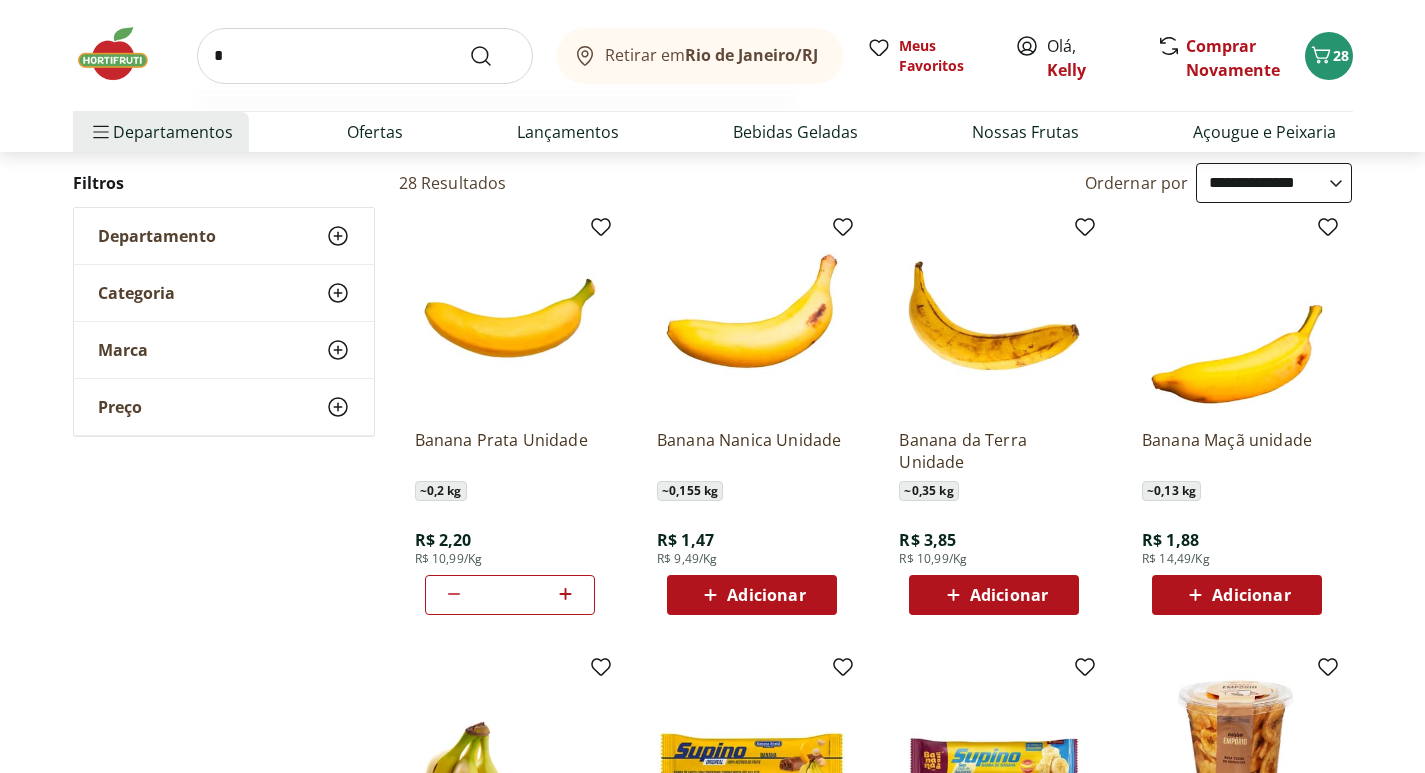 type 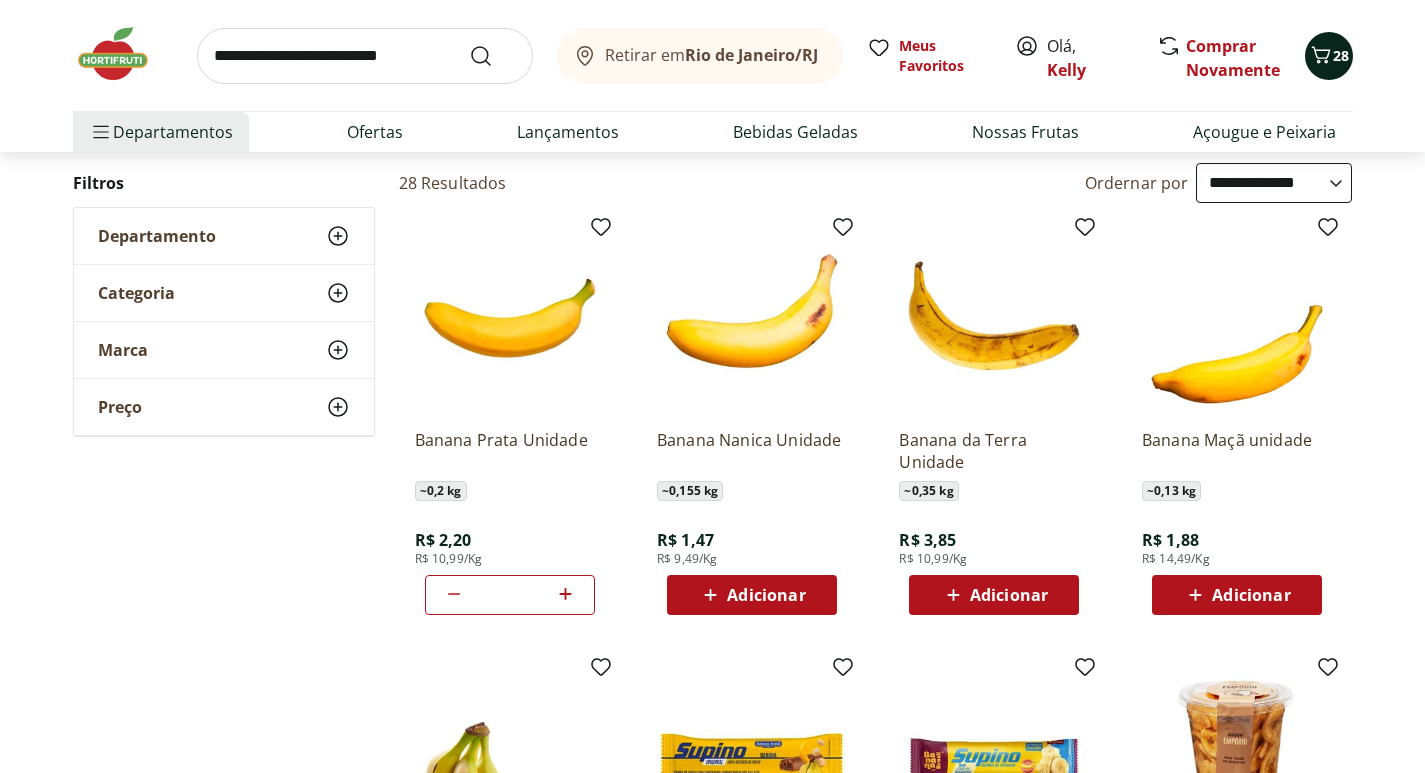 click 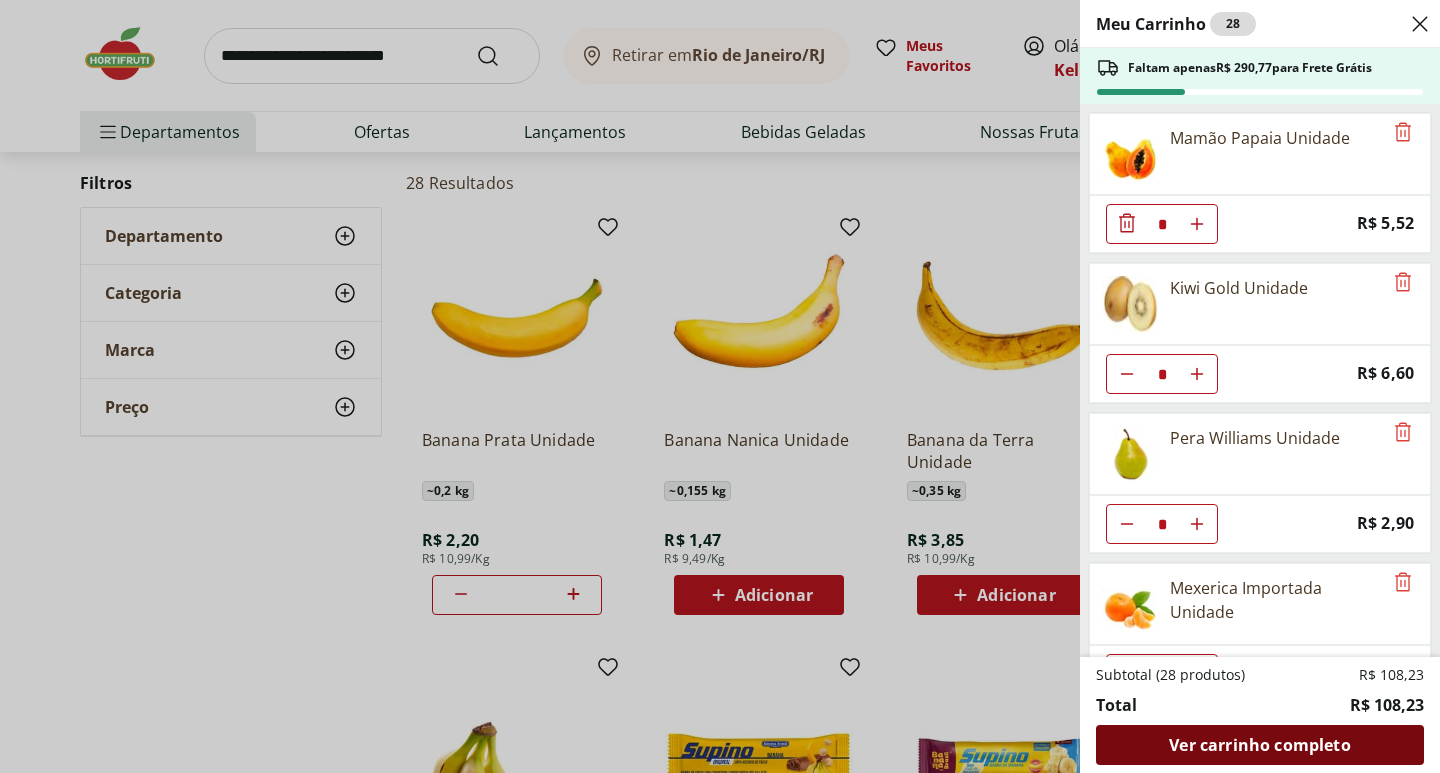 click on "Ver carrinho completo" at bounding box center (1259, 745) 